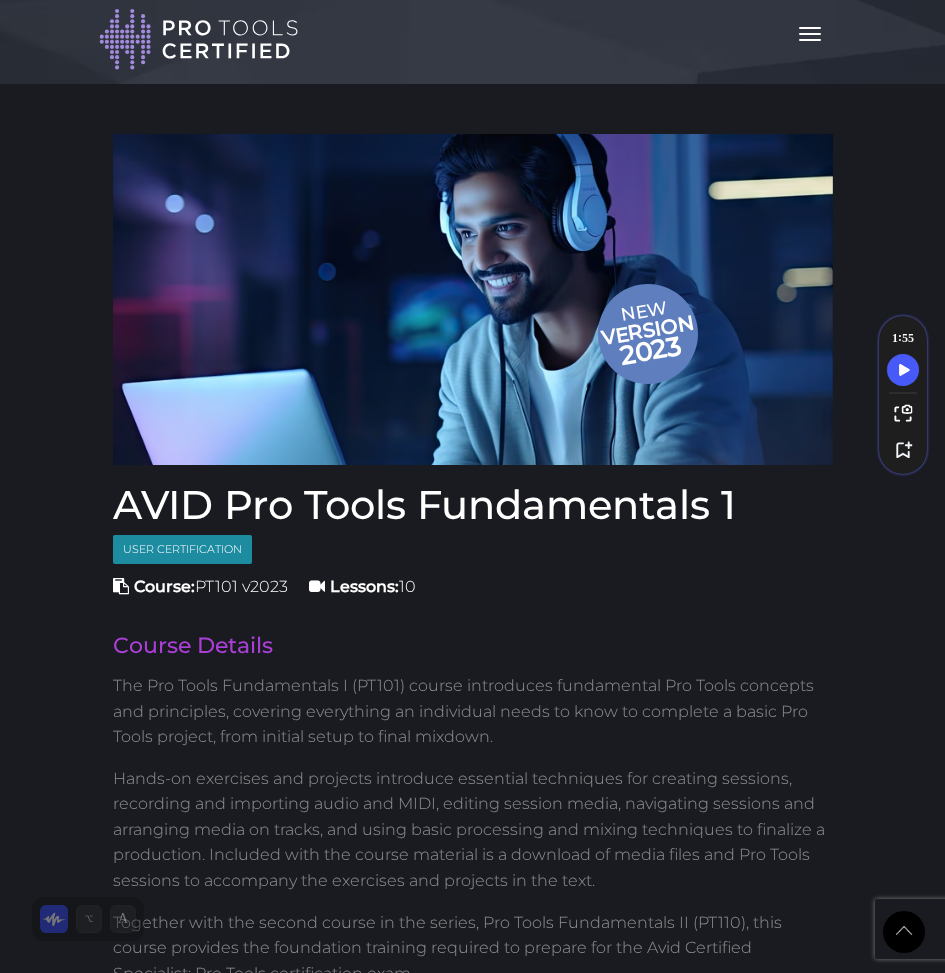 scroll, scrollTop: 2229, scrollLeft: 0, axis: vertical 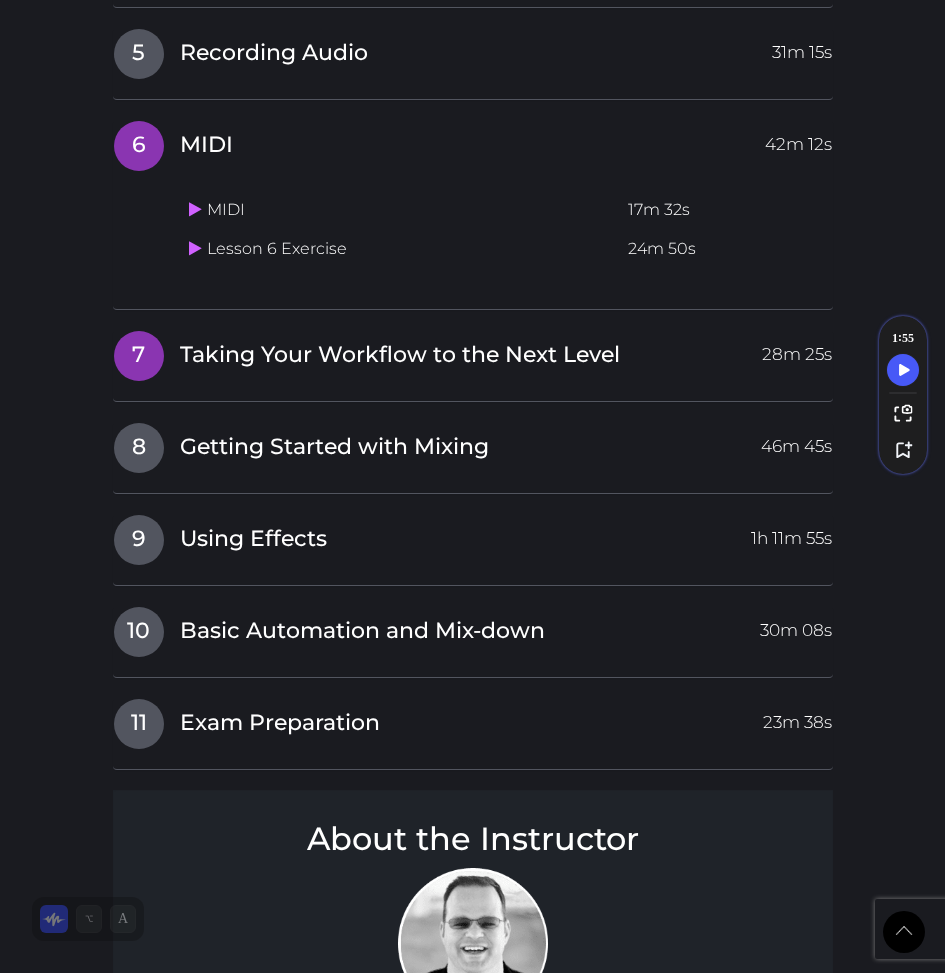 click on "Taking Your Workflow to the Next Level" at bounding box center (400, 355) 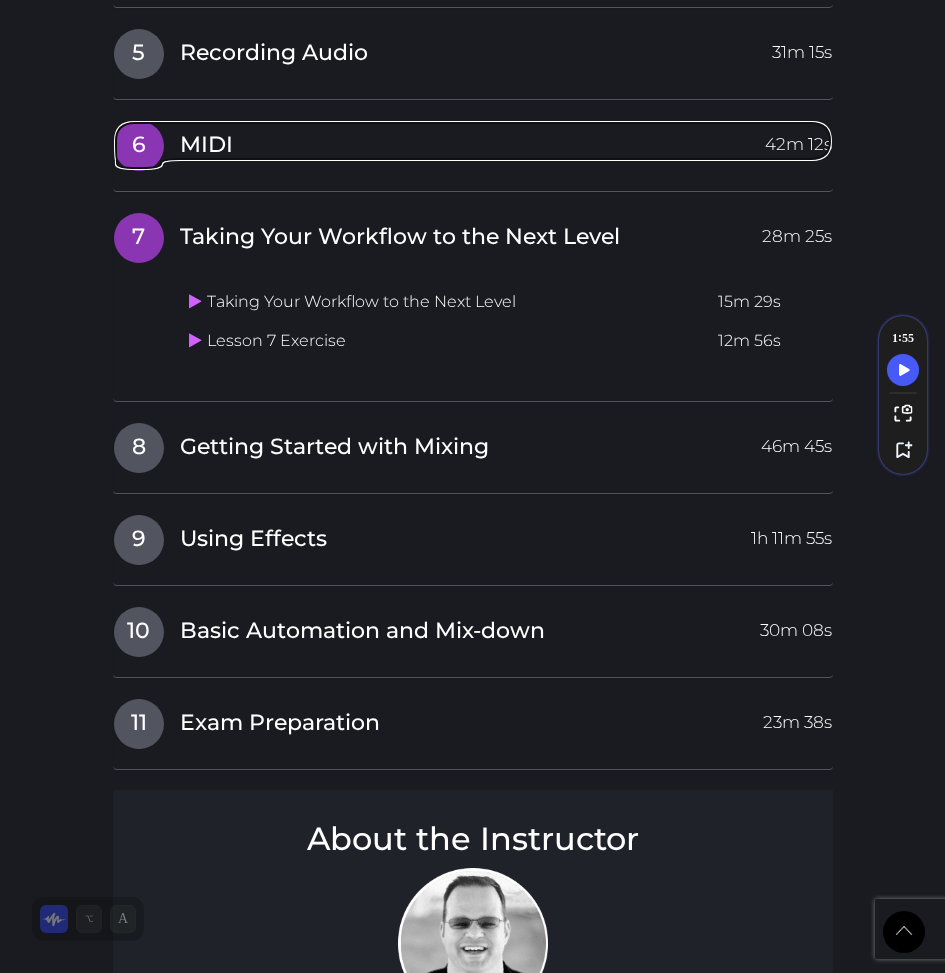 click on "MIDI" at bounding box center (206, 145) 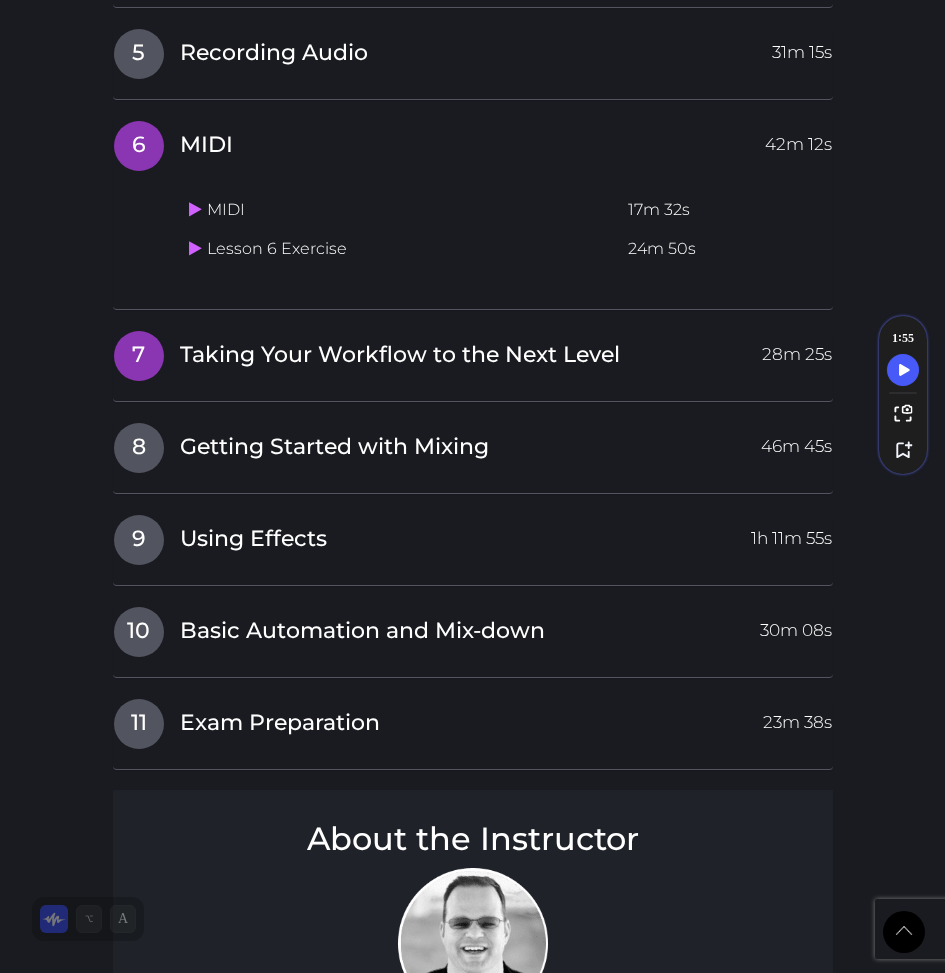 click on "Taking Your Workflow to the Next Level" at bounding box center [400, 355] 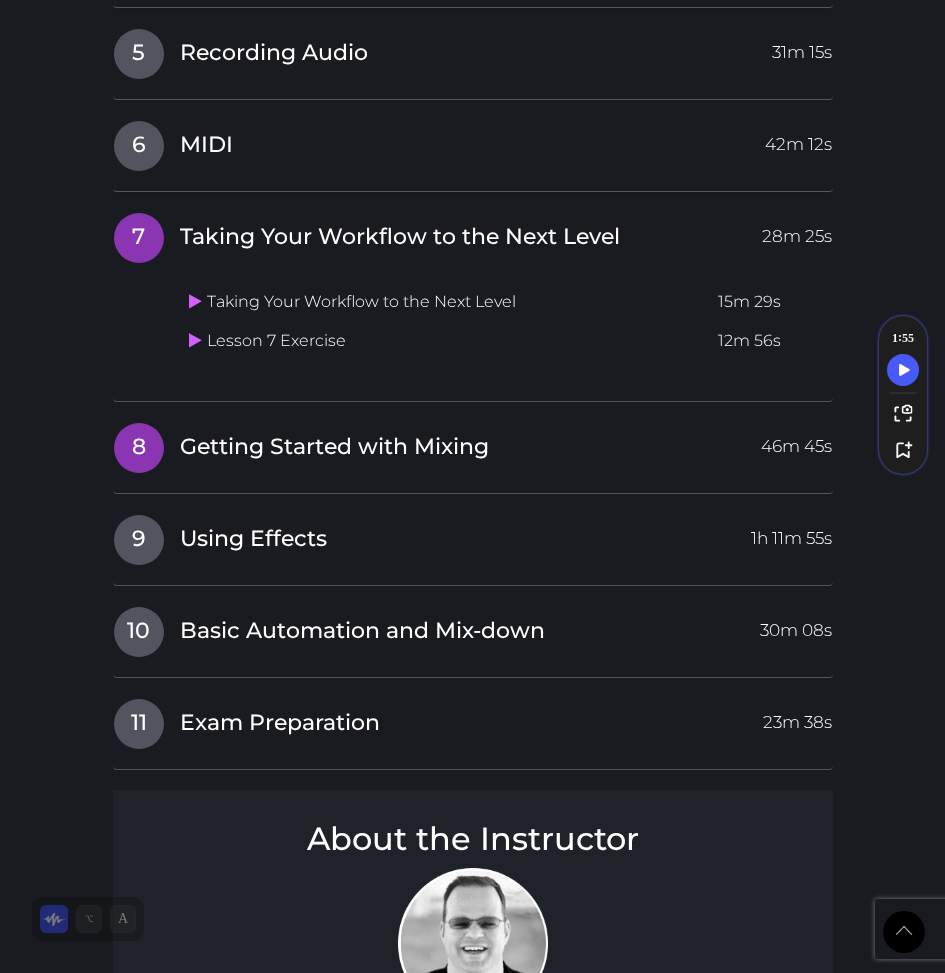 click on "Getting Started with Mixing" at bounding box center [334, 447] 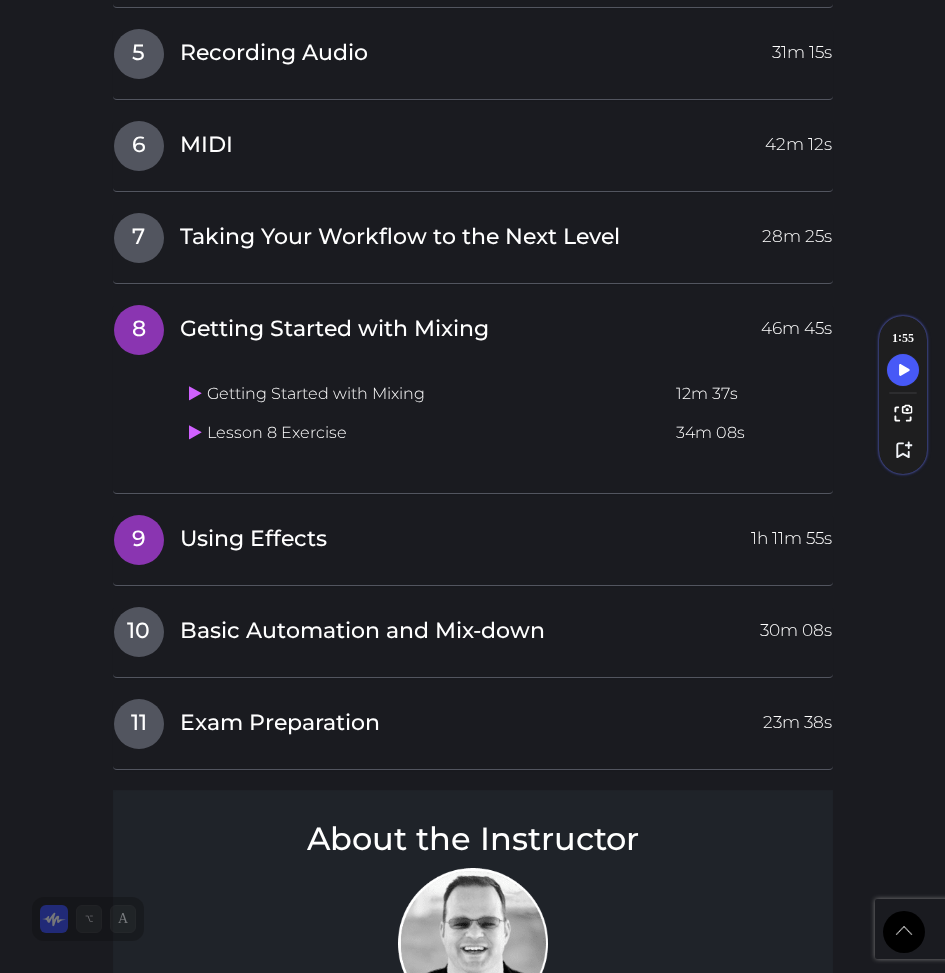 click on "Using Effects" at bounding box center [253, 539] 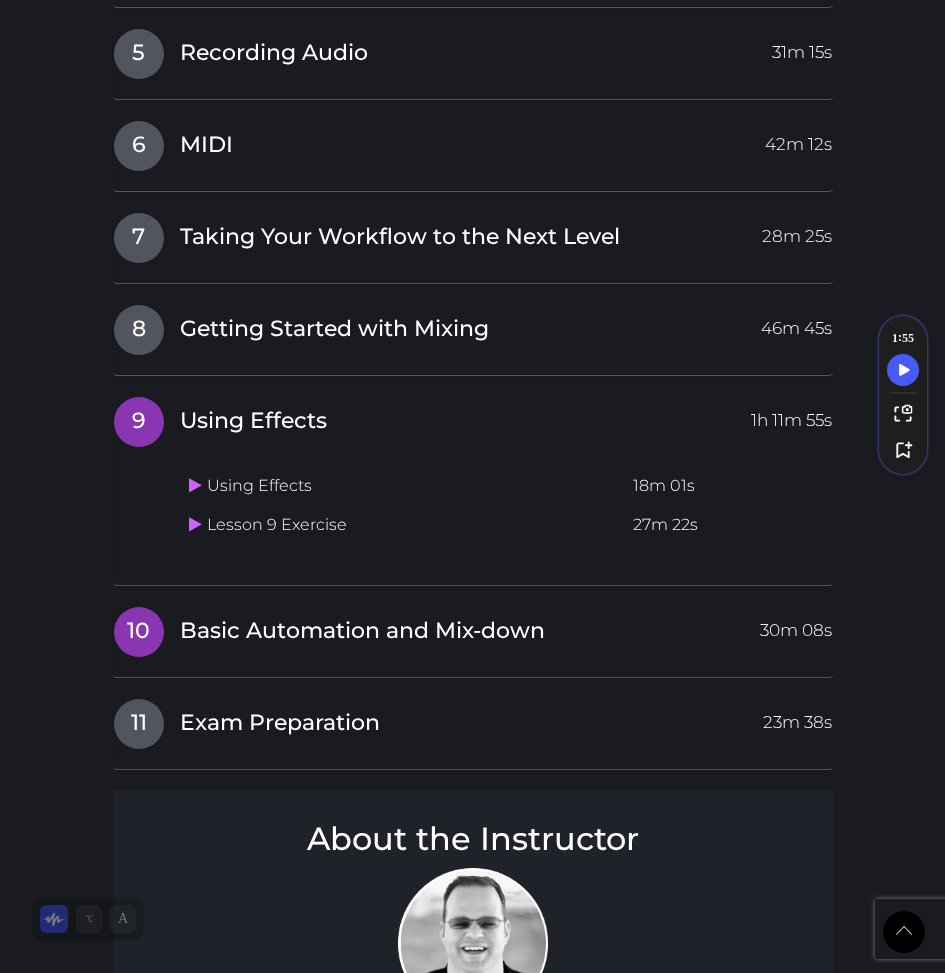 click on "Basic Automation and Mix-down" at bounding box center [362, 631] 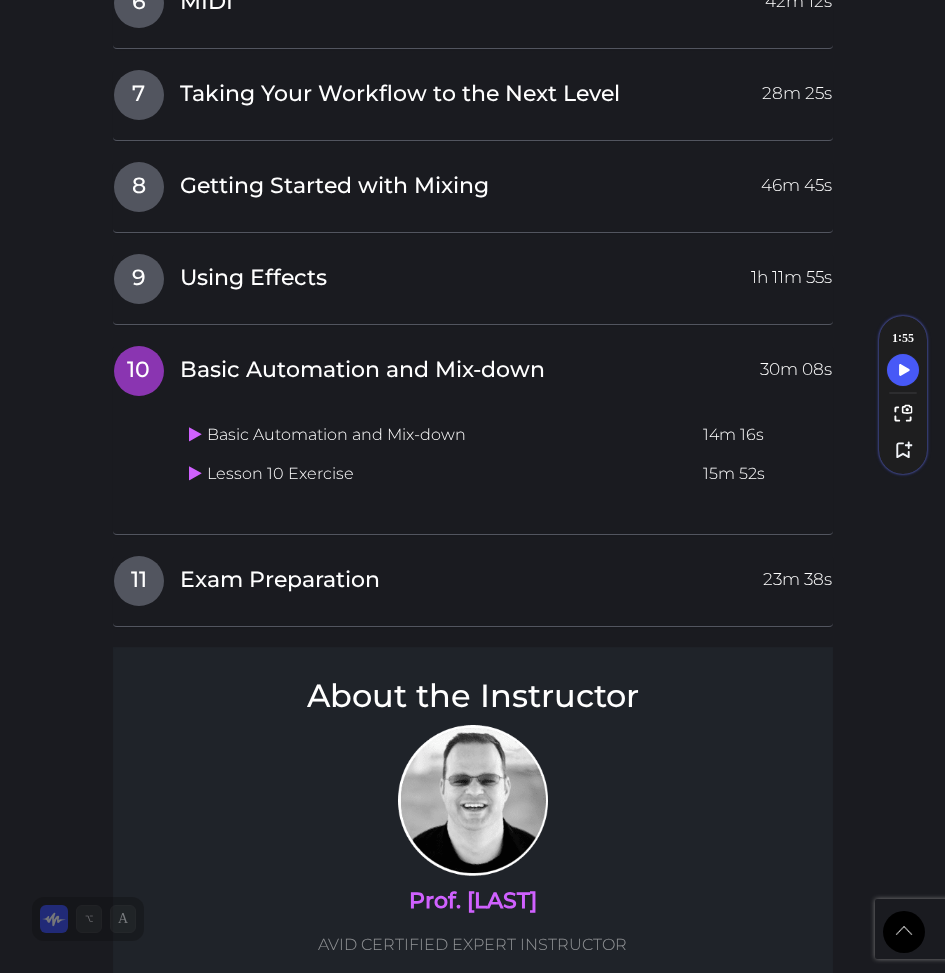 scroll, scrollTop: 2374, scrollLeft: 0, axis: vertical 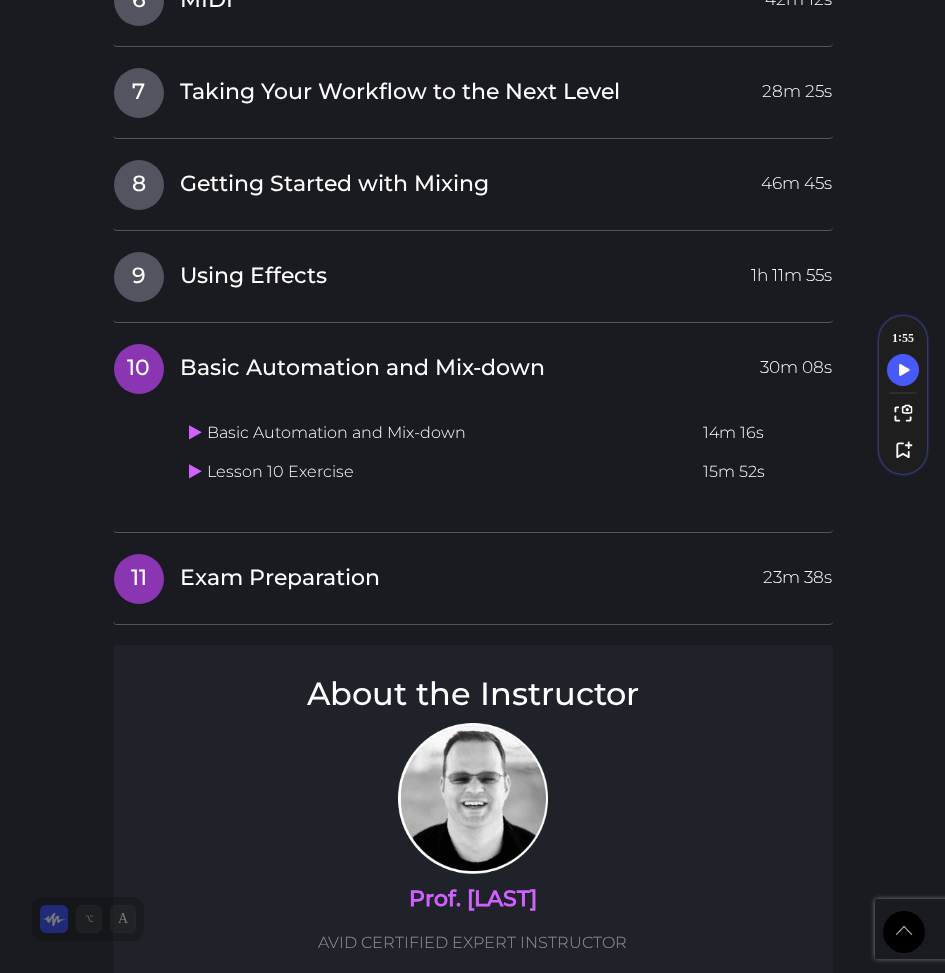 click on "Exam Preparation" at bounding box center (280, 578) 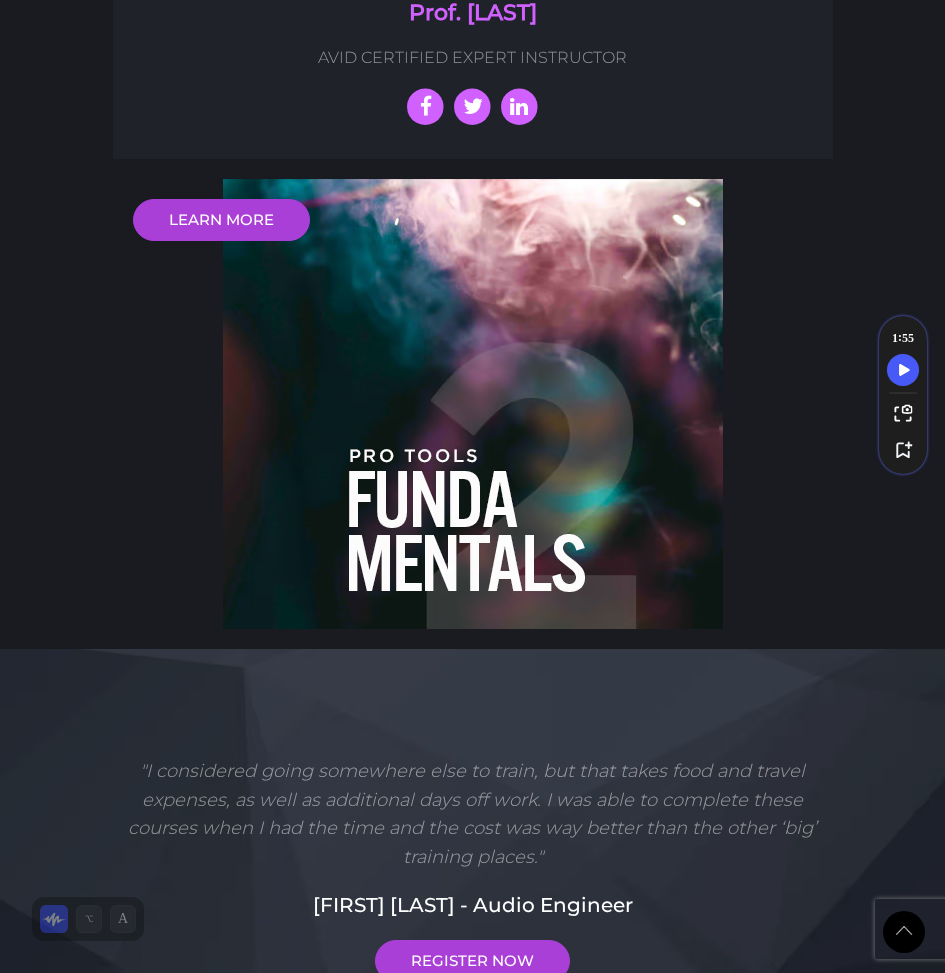 scroll, scrollTop: 3182, scrollLeft: 0, axis: vertical 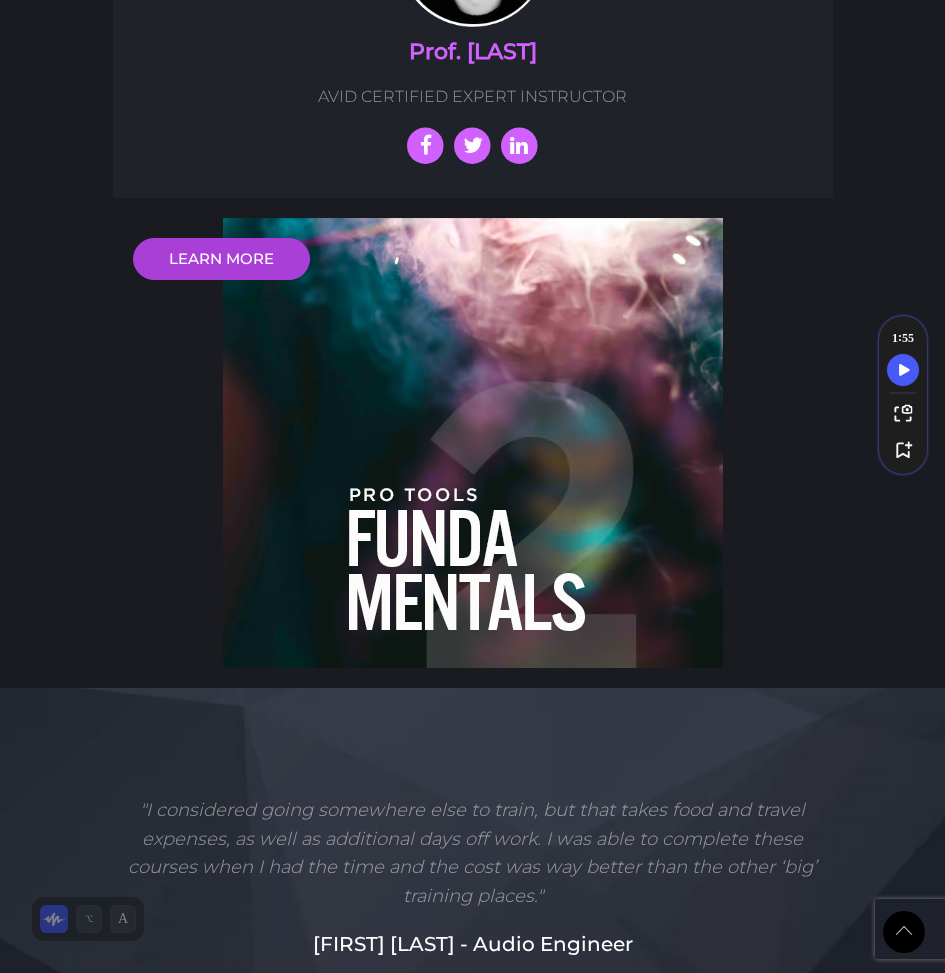 click on "LEARN MORE" at bounding box center (473, 443) 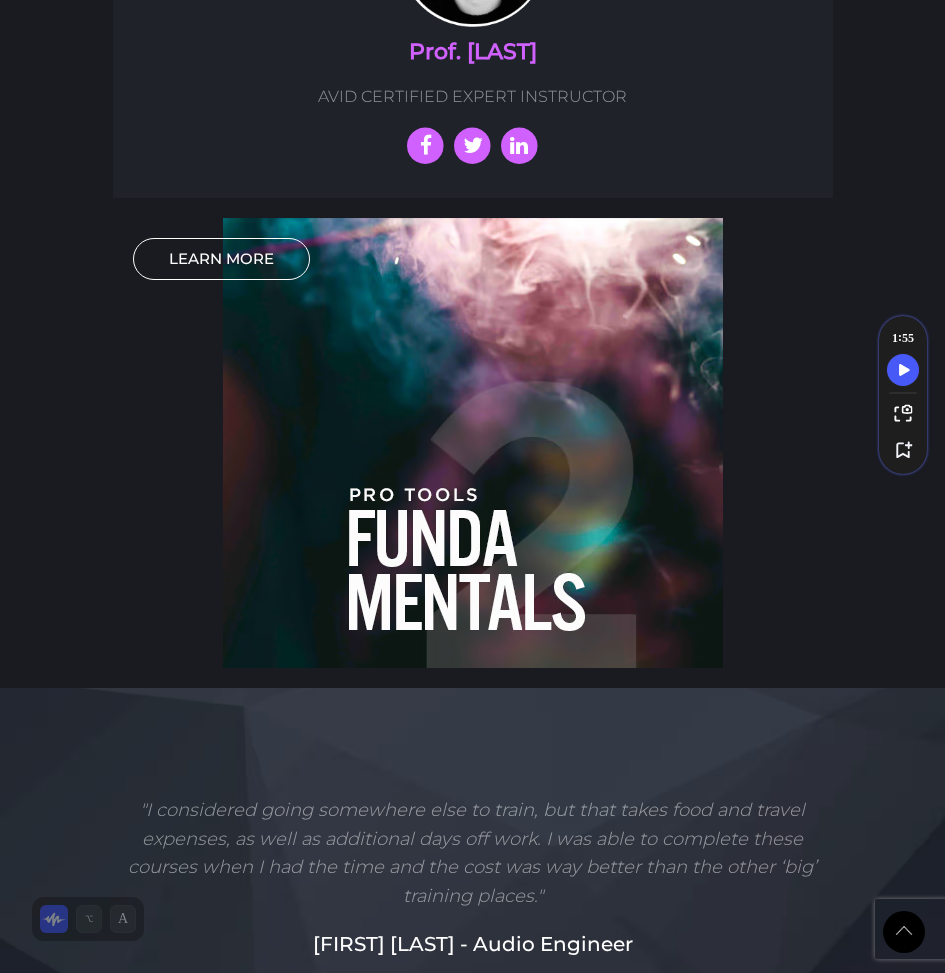 click on "LEARN MORE" at bounding box center (221, 259) 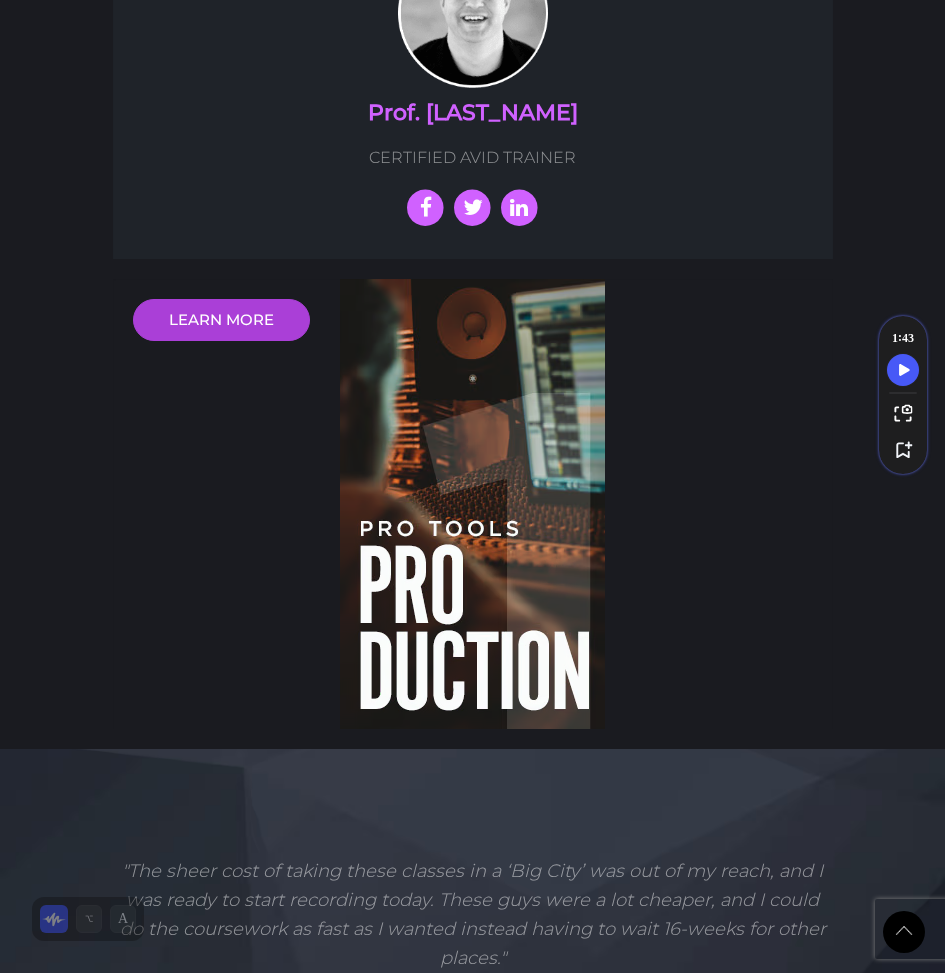 scroll, scrollTop: 4110, scrollLeft: 0, axis: vertical 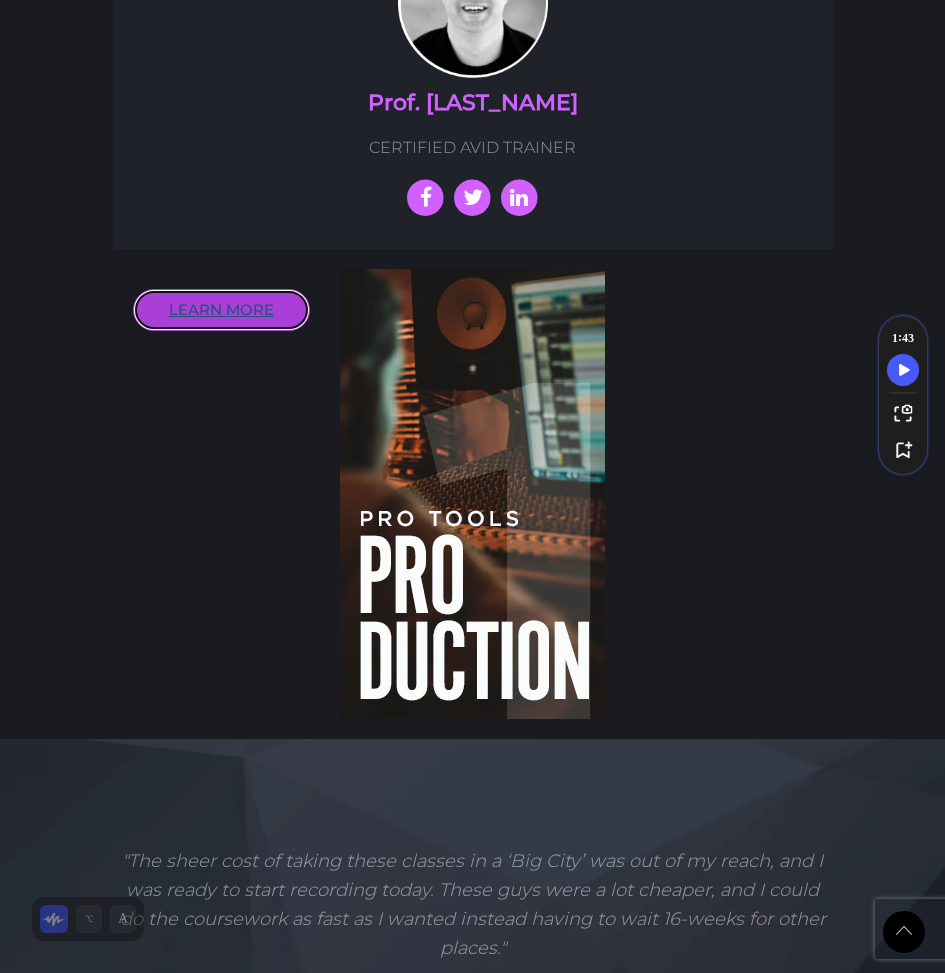 click on "LEARN MORE" at bounding box center (221, 310) 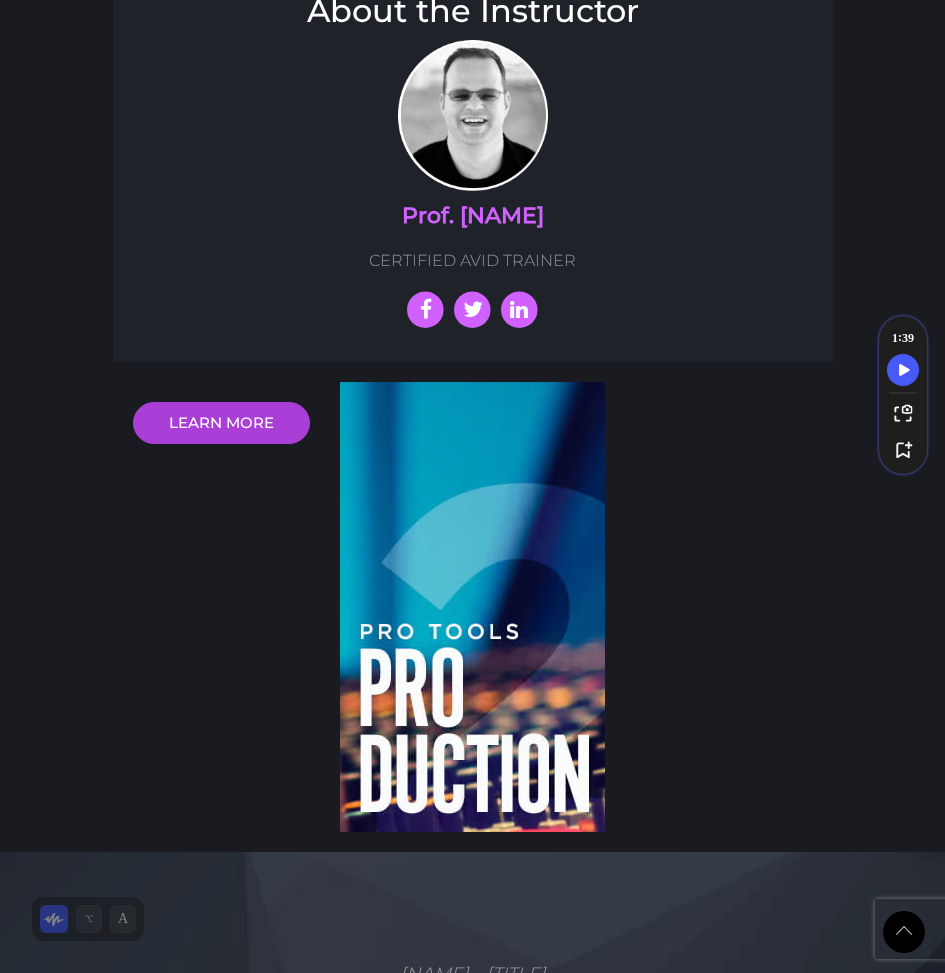 scroll, scrollTop: 4291, scrollLeft: 0, axis: vertical 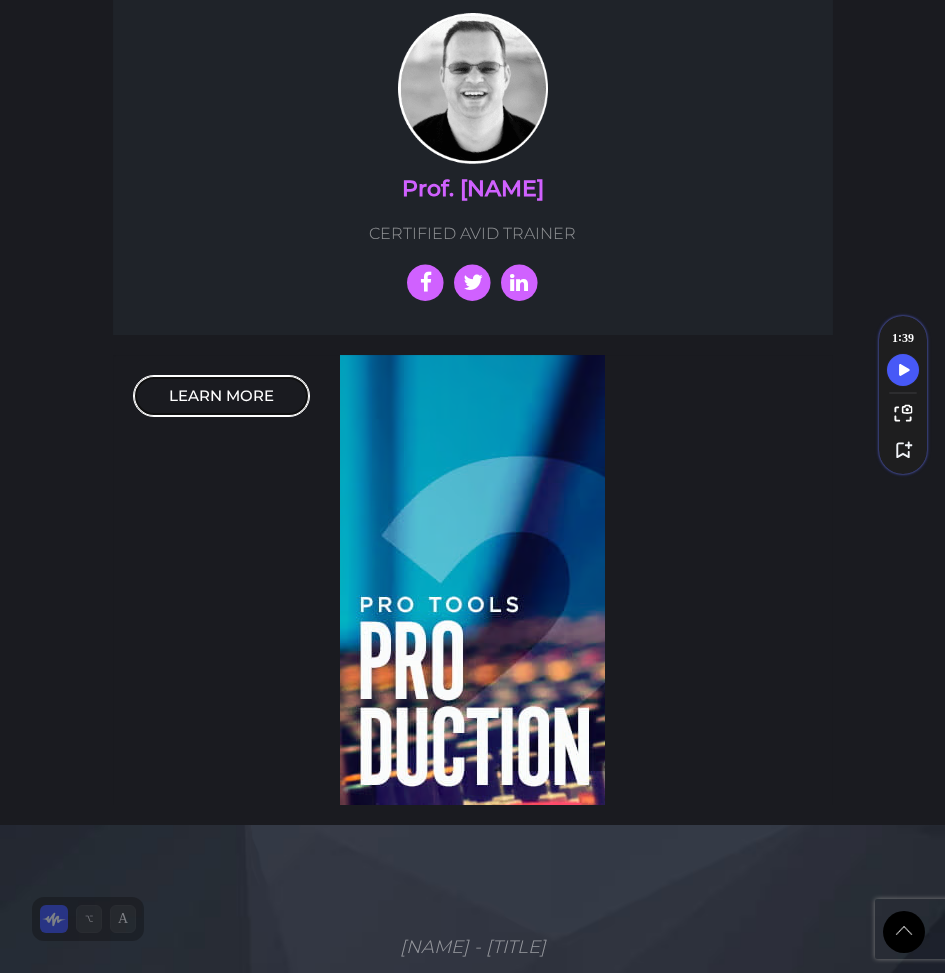 click on "LEARN MORE" at bounding box center (221, 396) 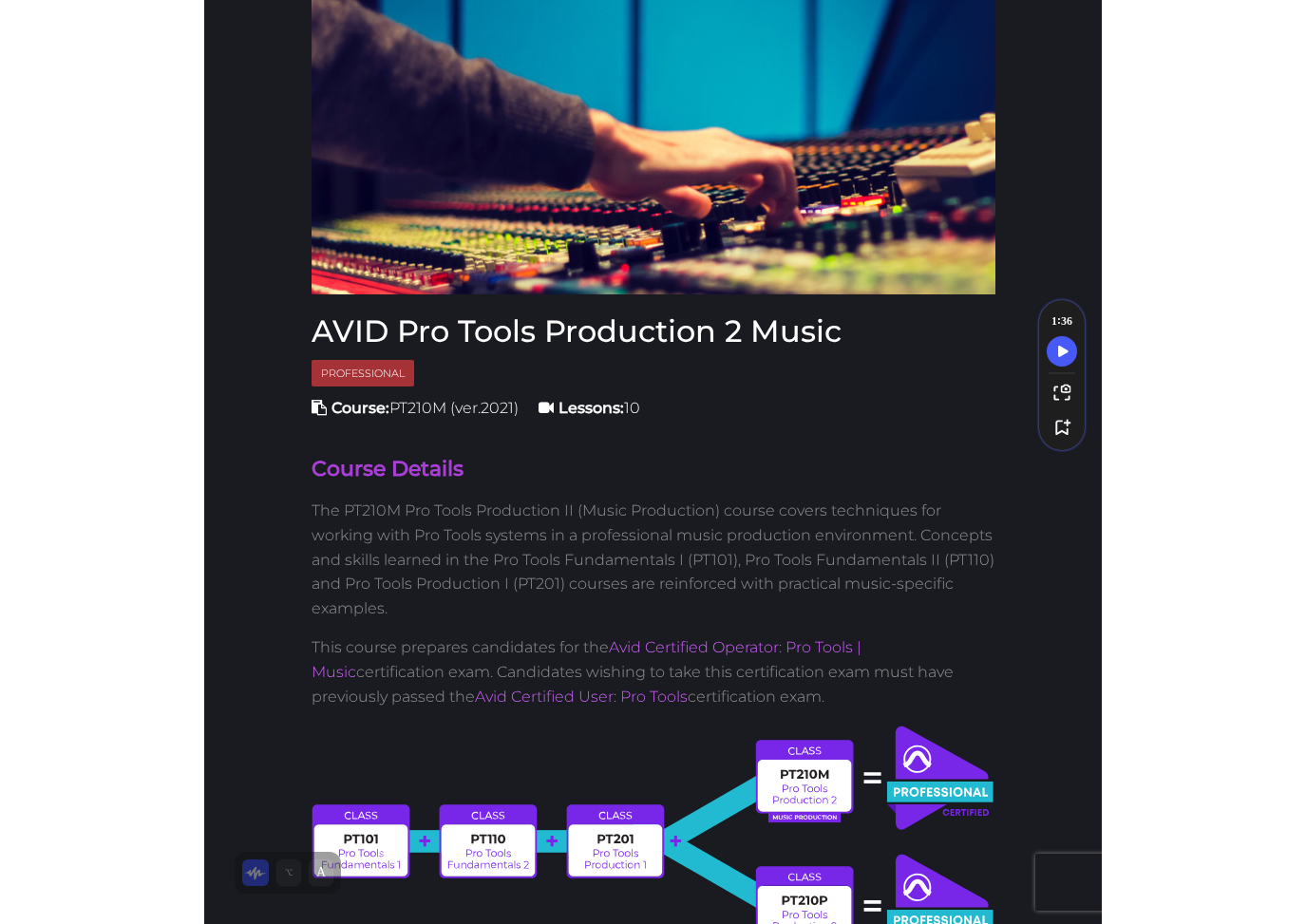 scroll, scrollTop: 0, scrollLeft: 0, axis: both 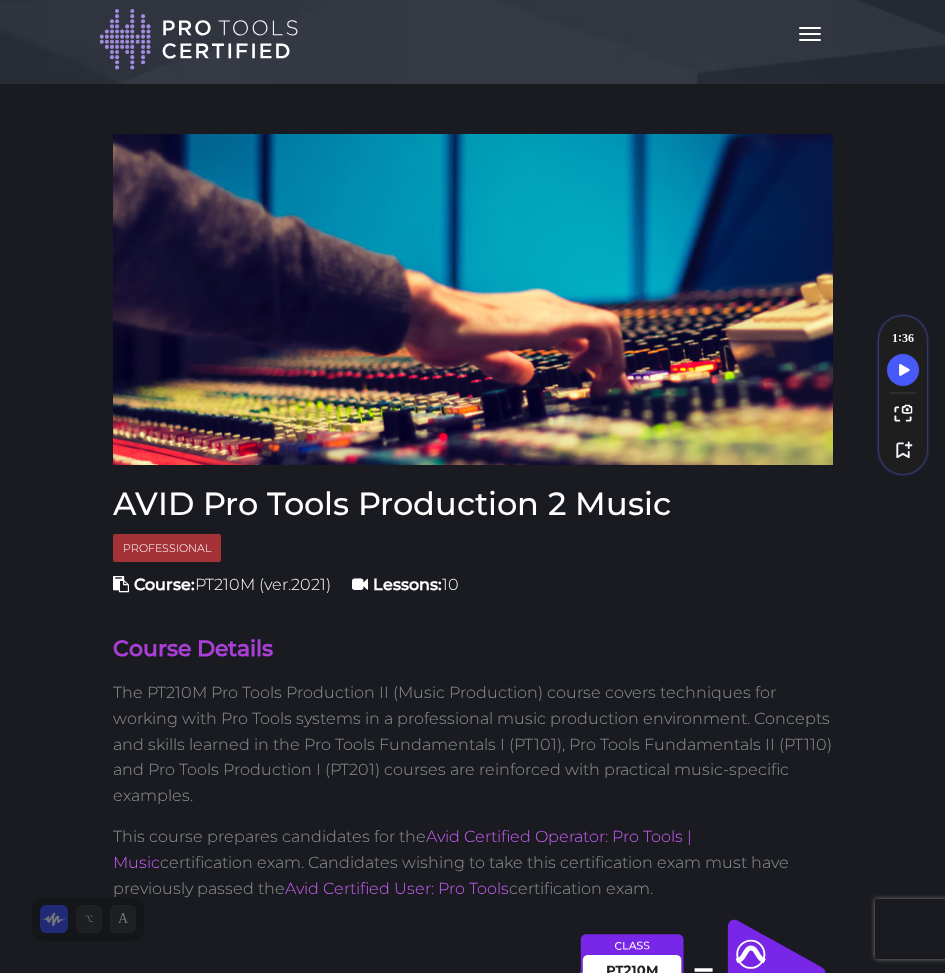 click at bounding box center (199, 39) 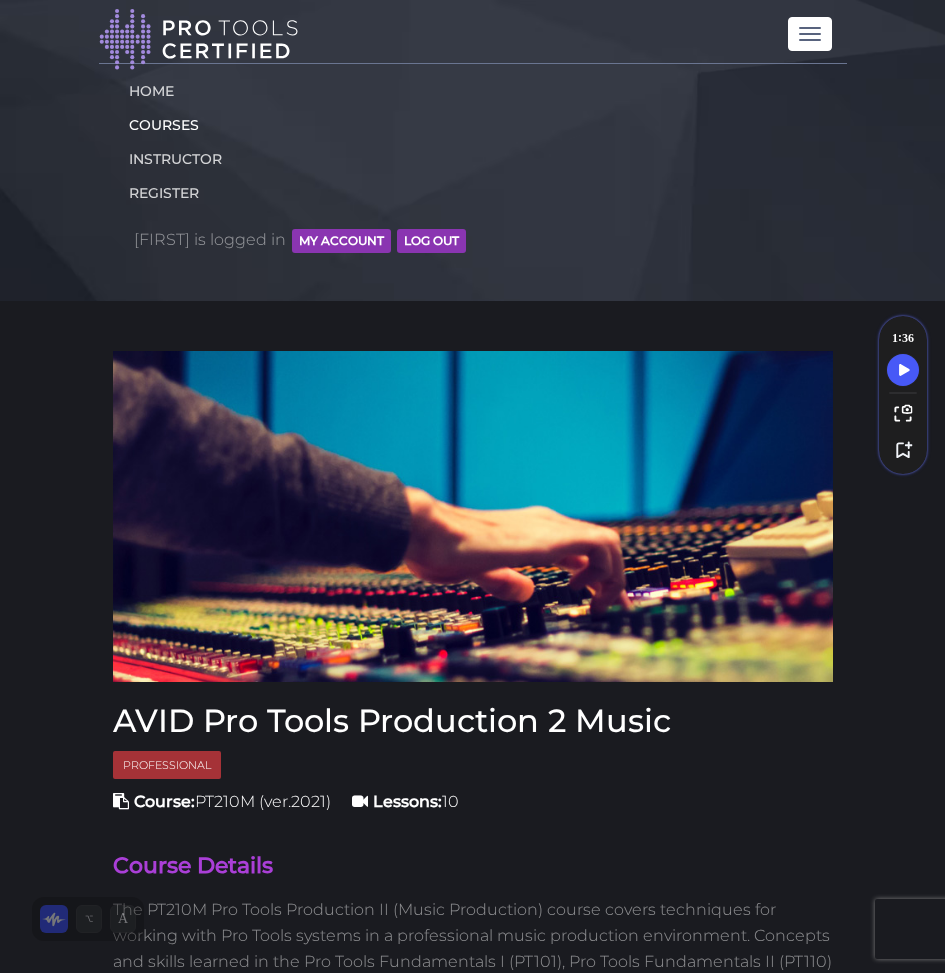 click on "COURSES" at bounding box center (473, 125) 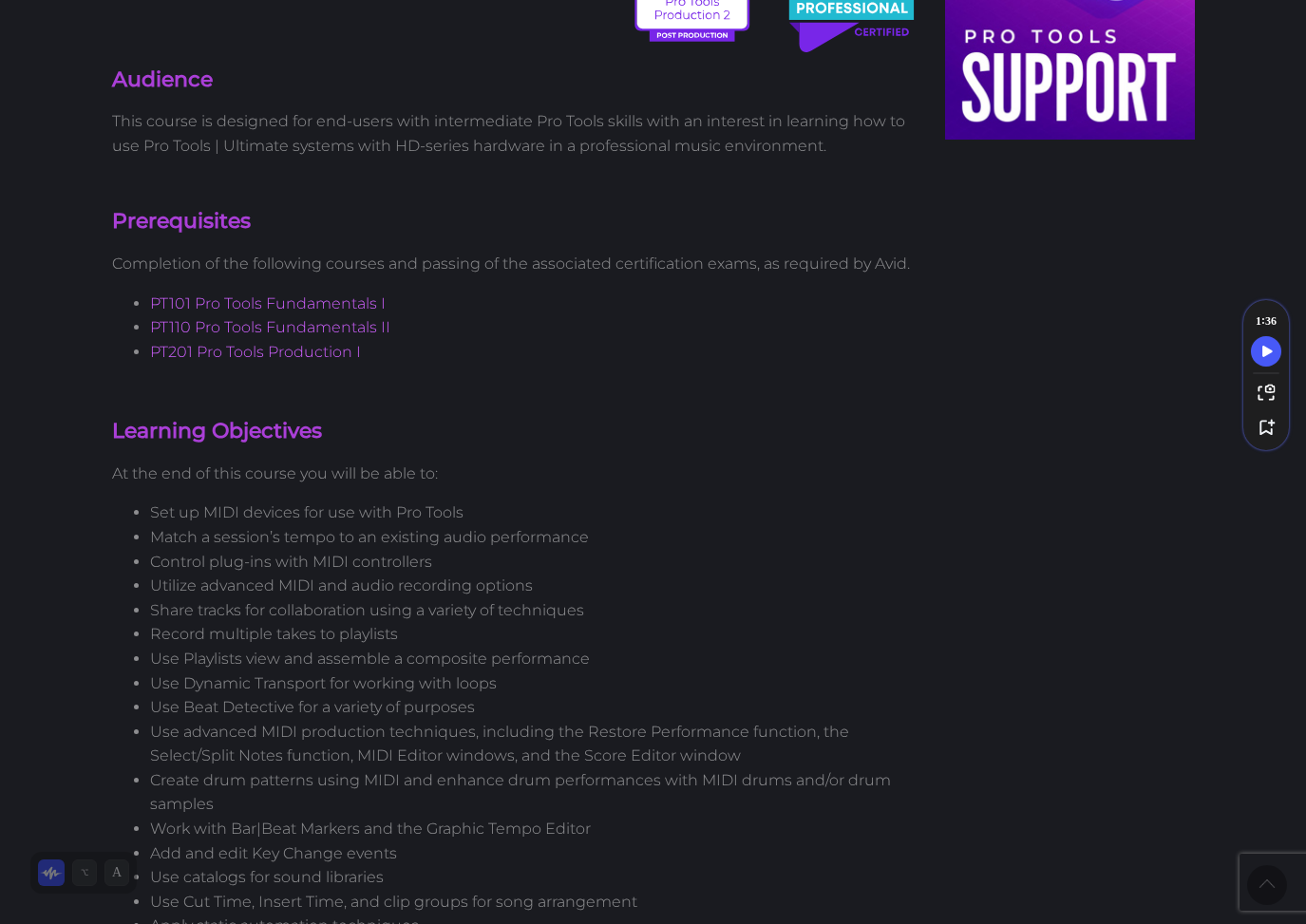 scroll, scrollTop: 2024, scrollLeft: 0, axis: vertical 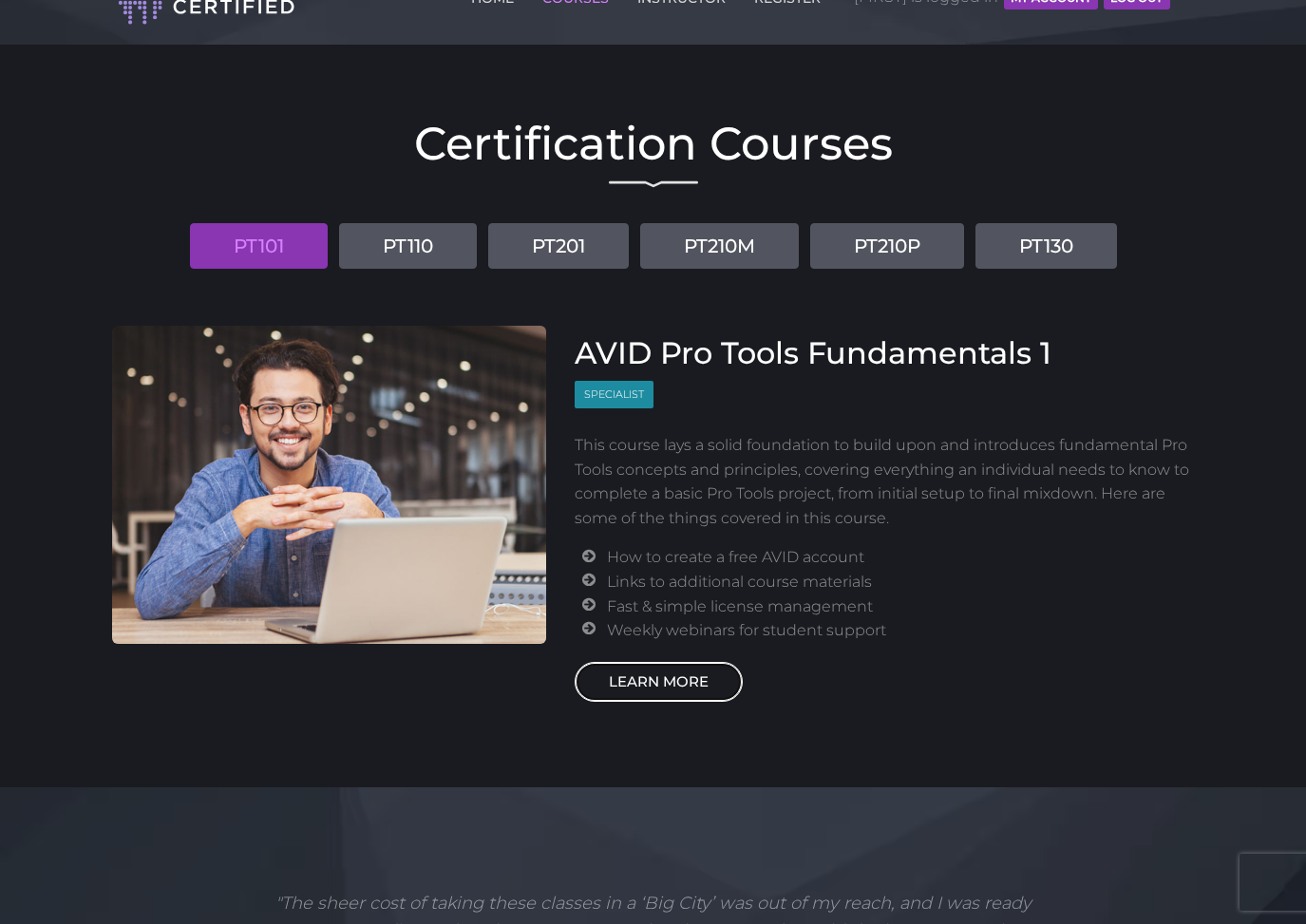 click on "LEARN MORE" at bounding box center (658, 682) 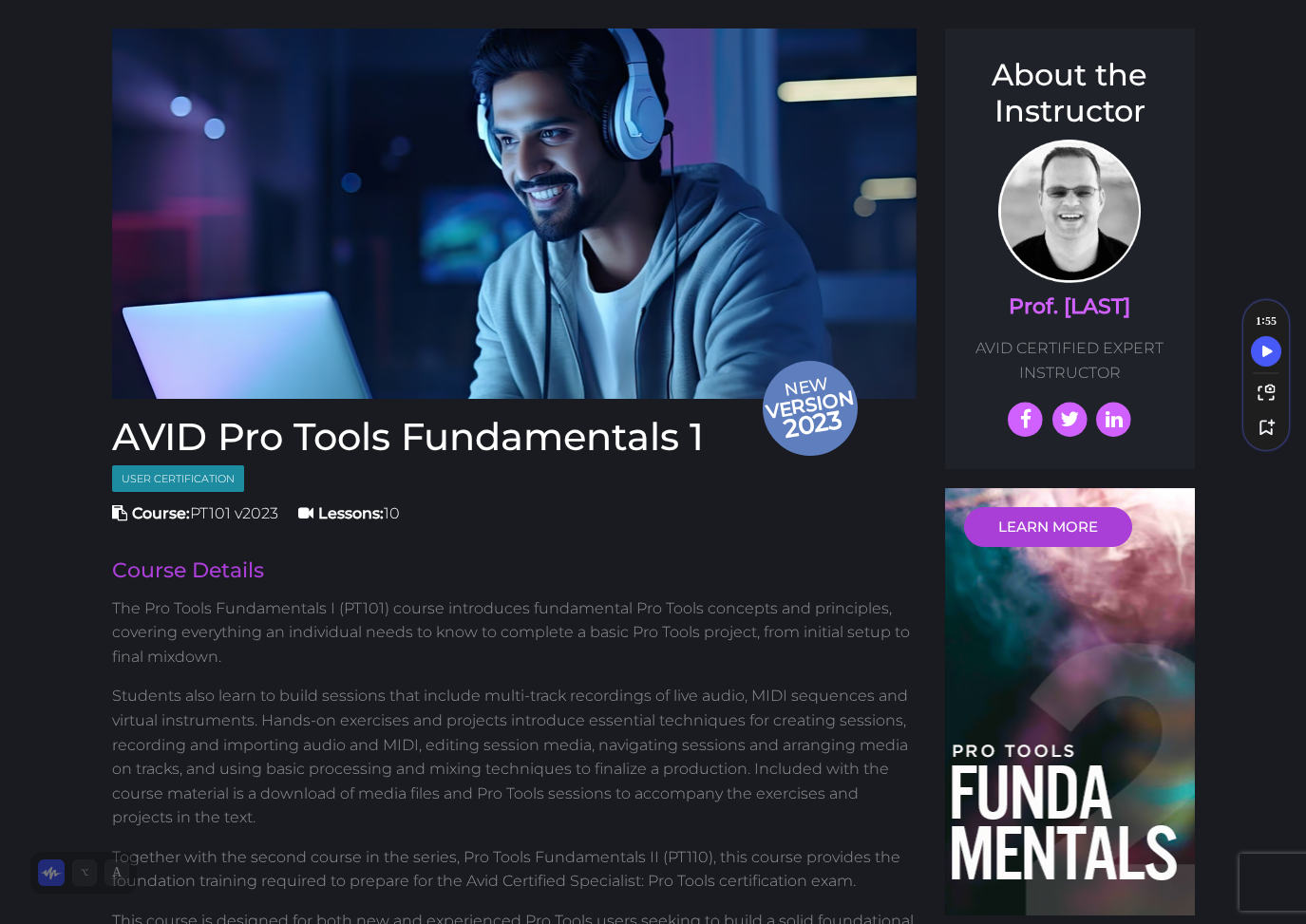 scroll, scrollTop: 0, scrollLeft: 0, axis: both 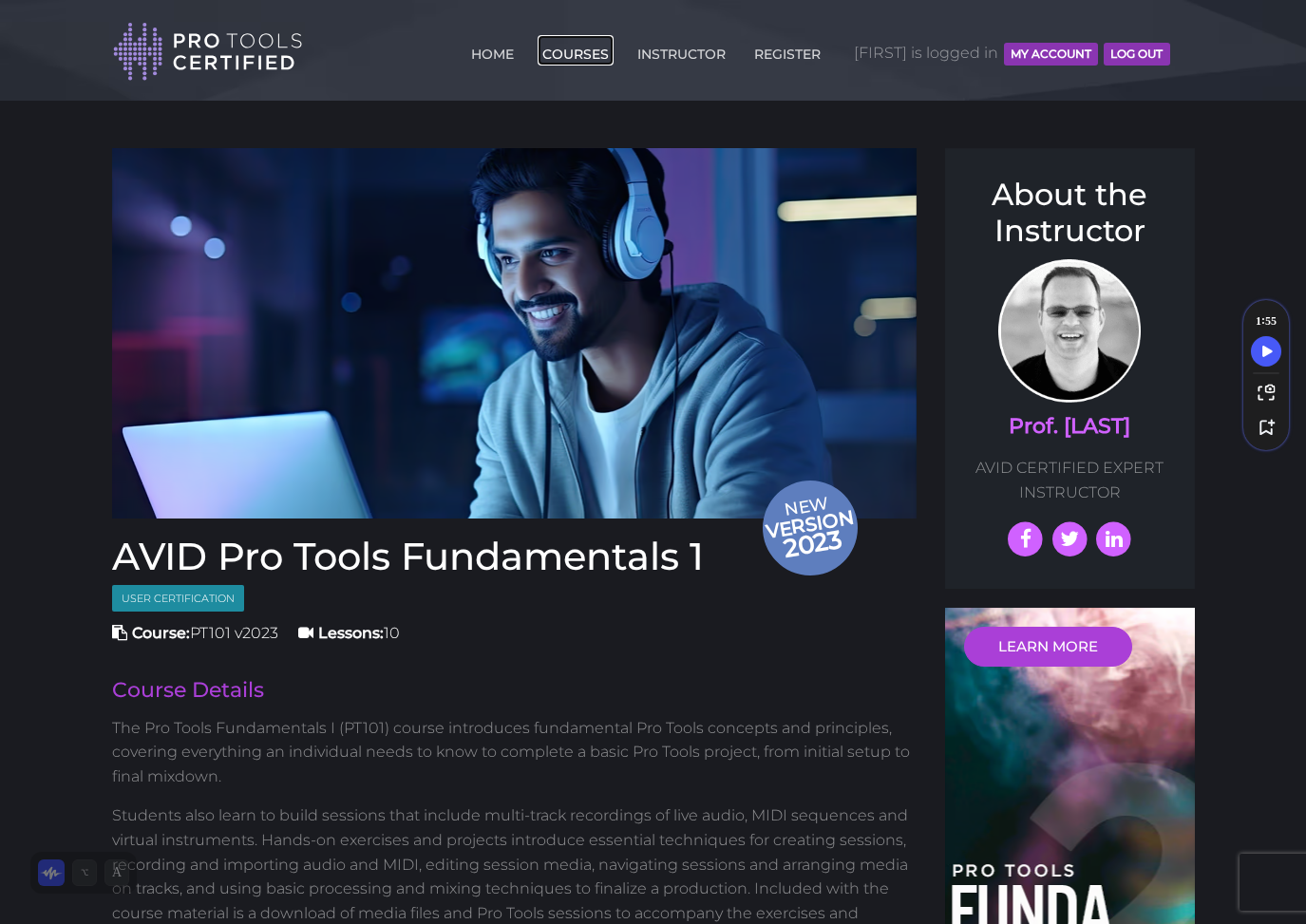 click on "COURSES" at bounding box center (576, 50) 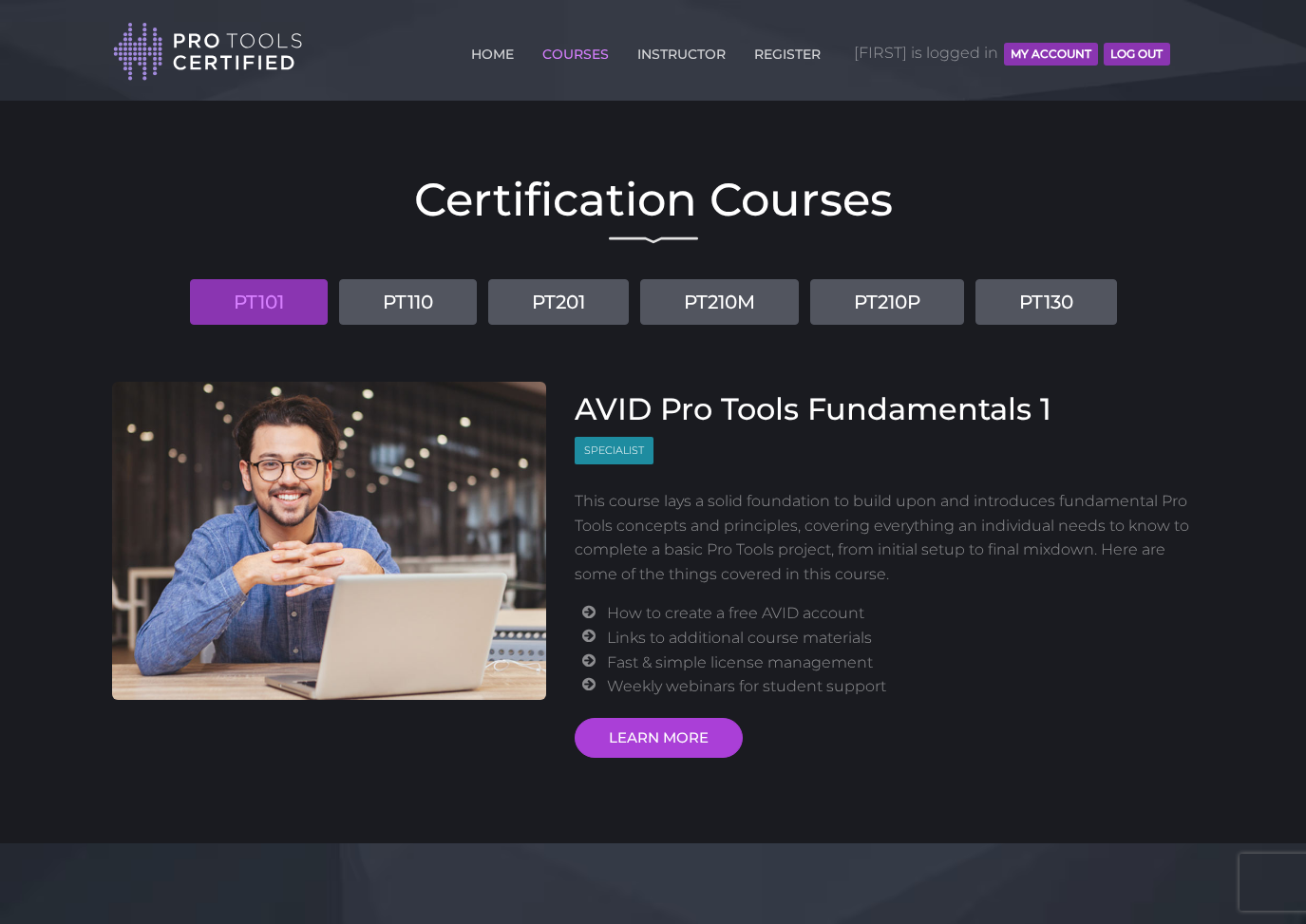 scroll, scrollTop: 0, scrollLeft: 0, axis: both 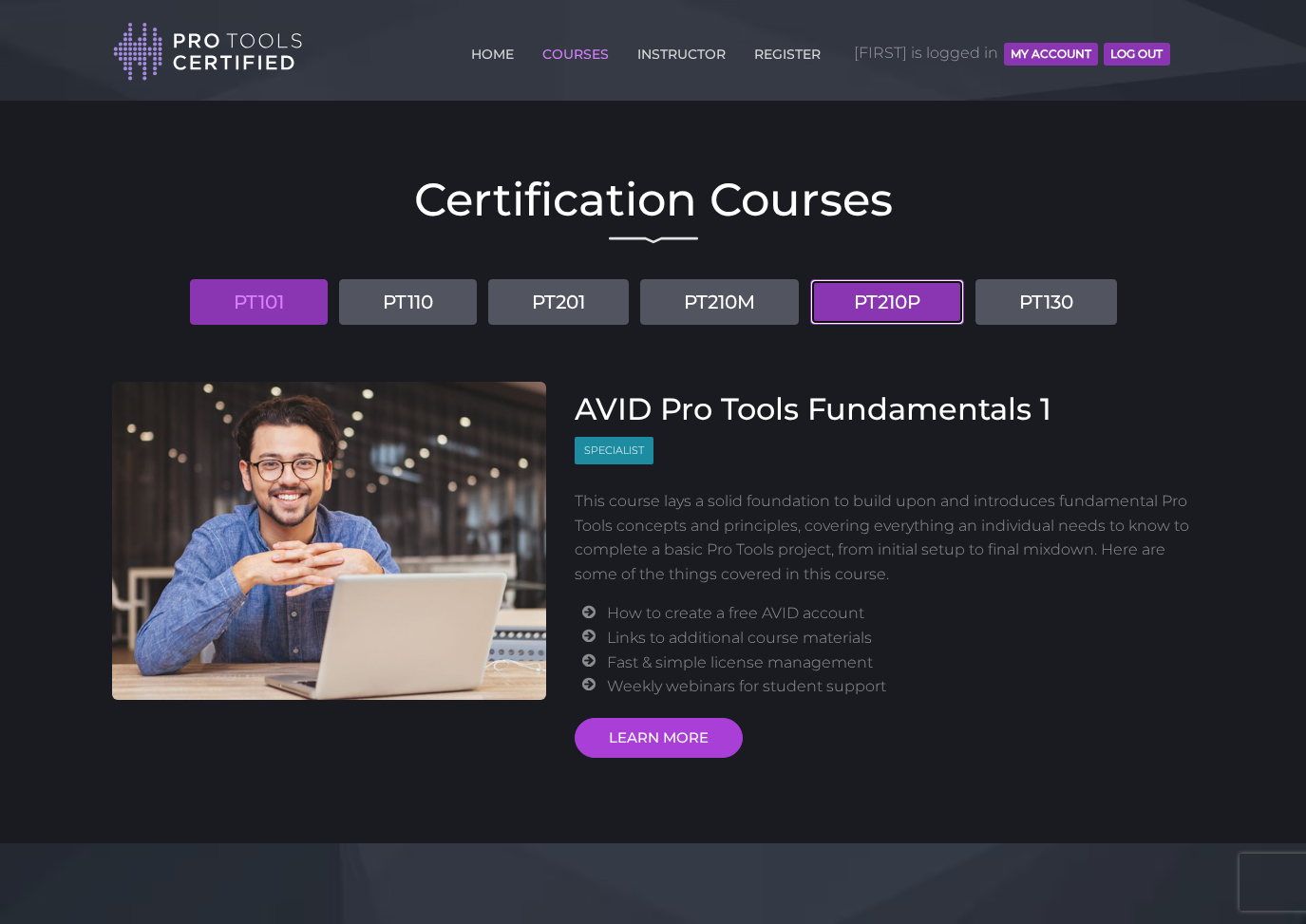 click on "PT210P" at bounding box center [887, 302] 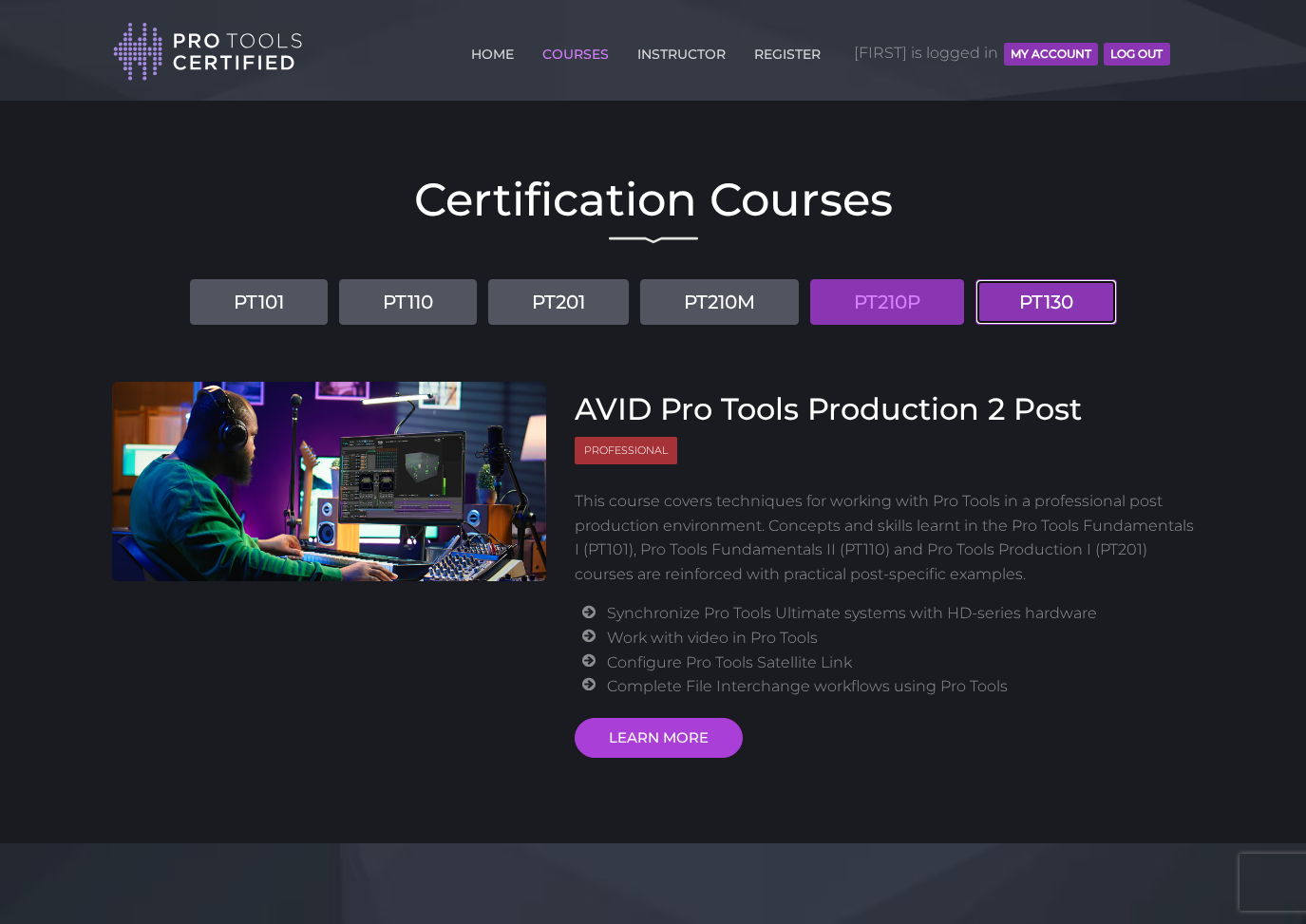 click on "PT130" at bounding box center [1046, 302] 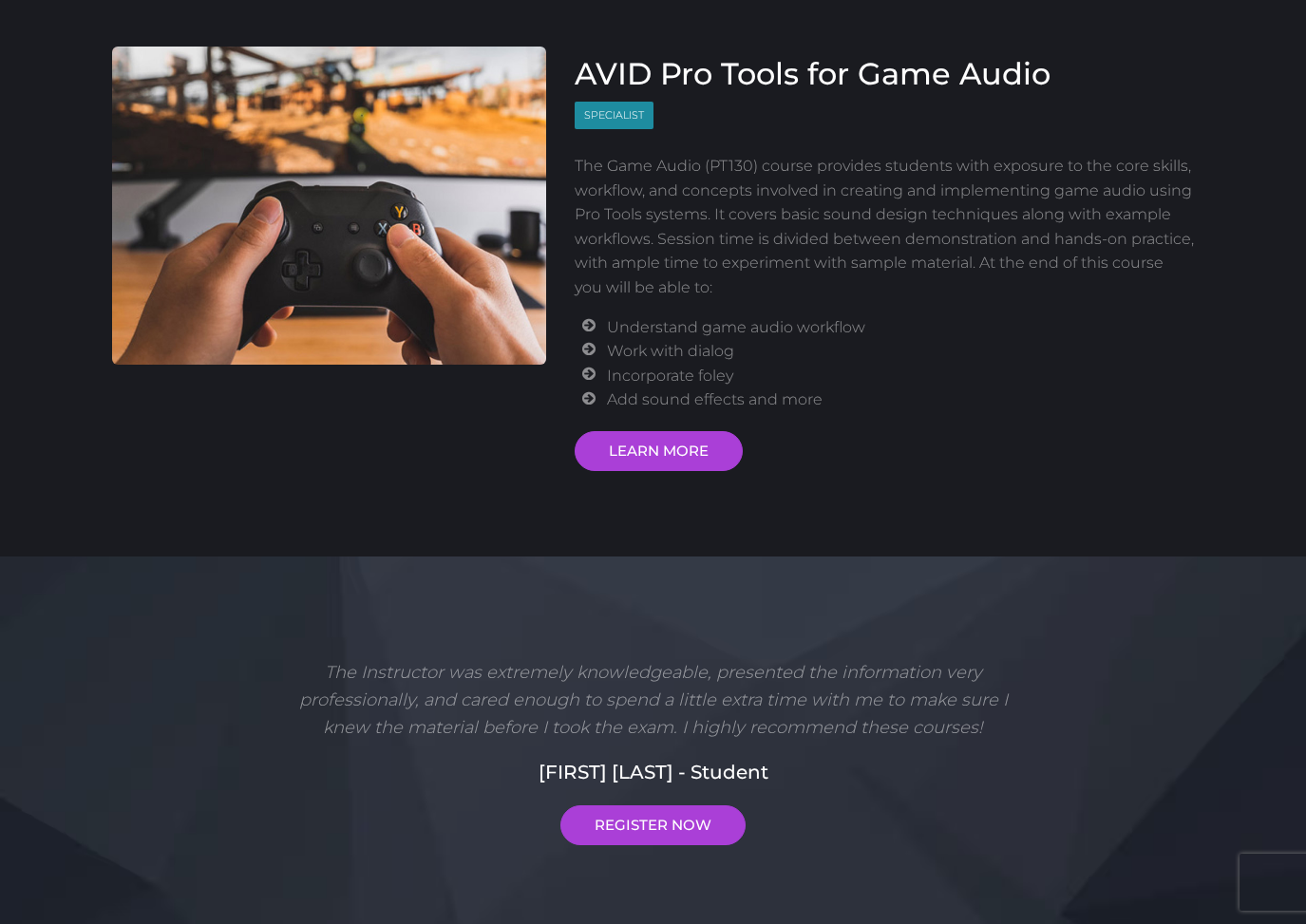 scroll, scrollTop: 0, scrollLeft: 0, axis: both 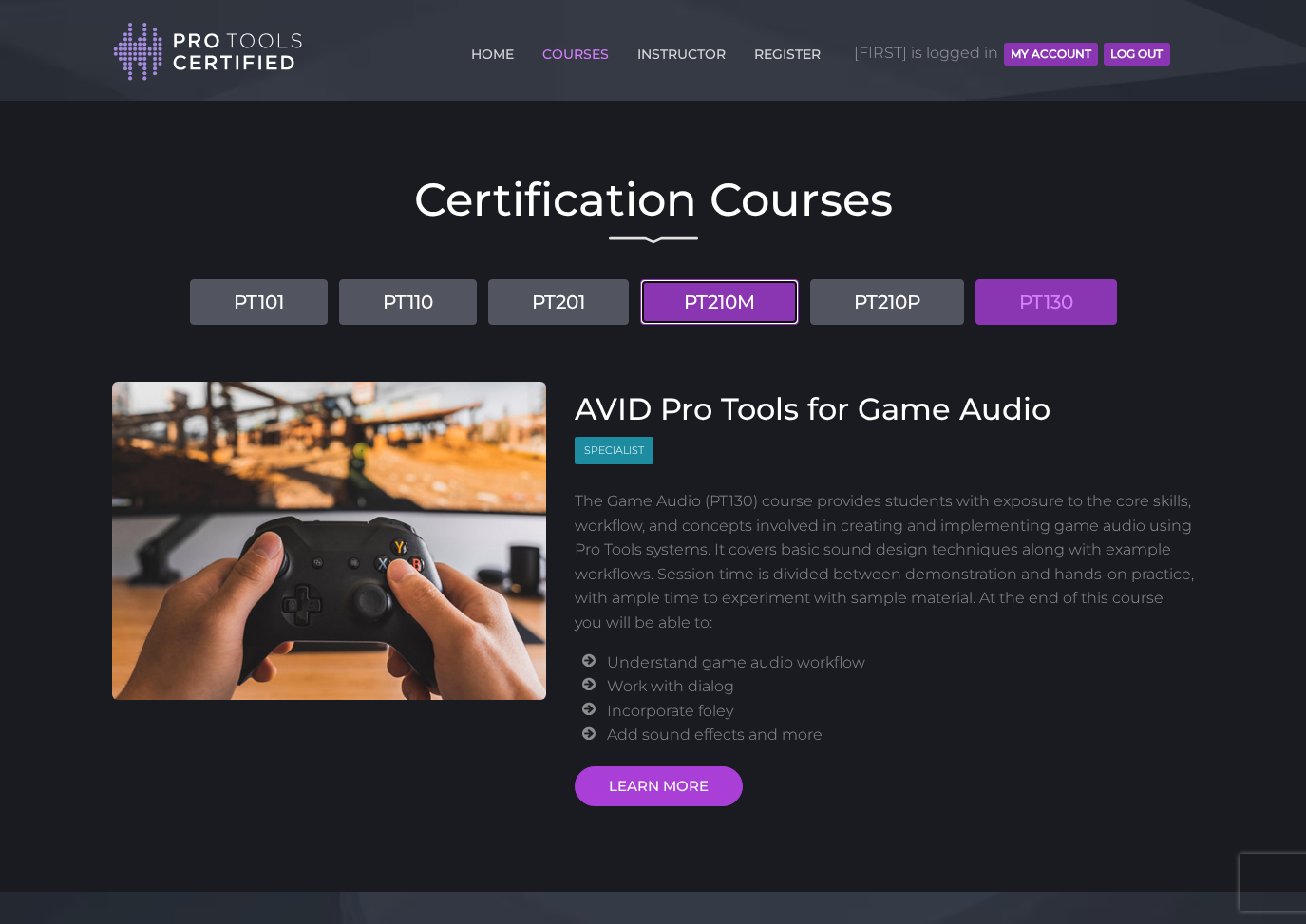 click on "PT210M" at bounding box center (719, 302) 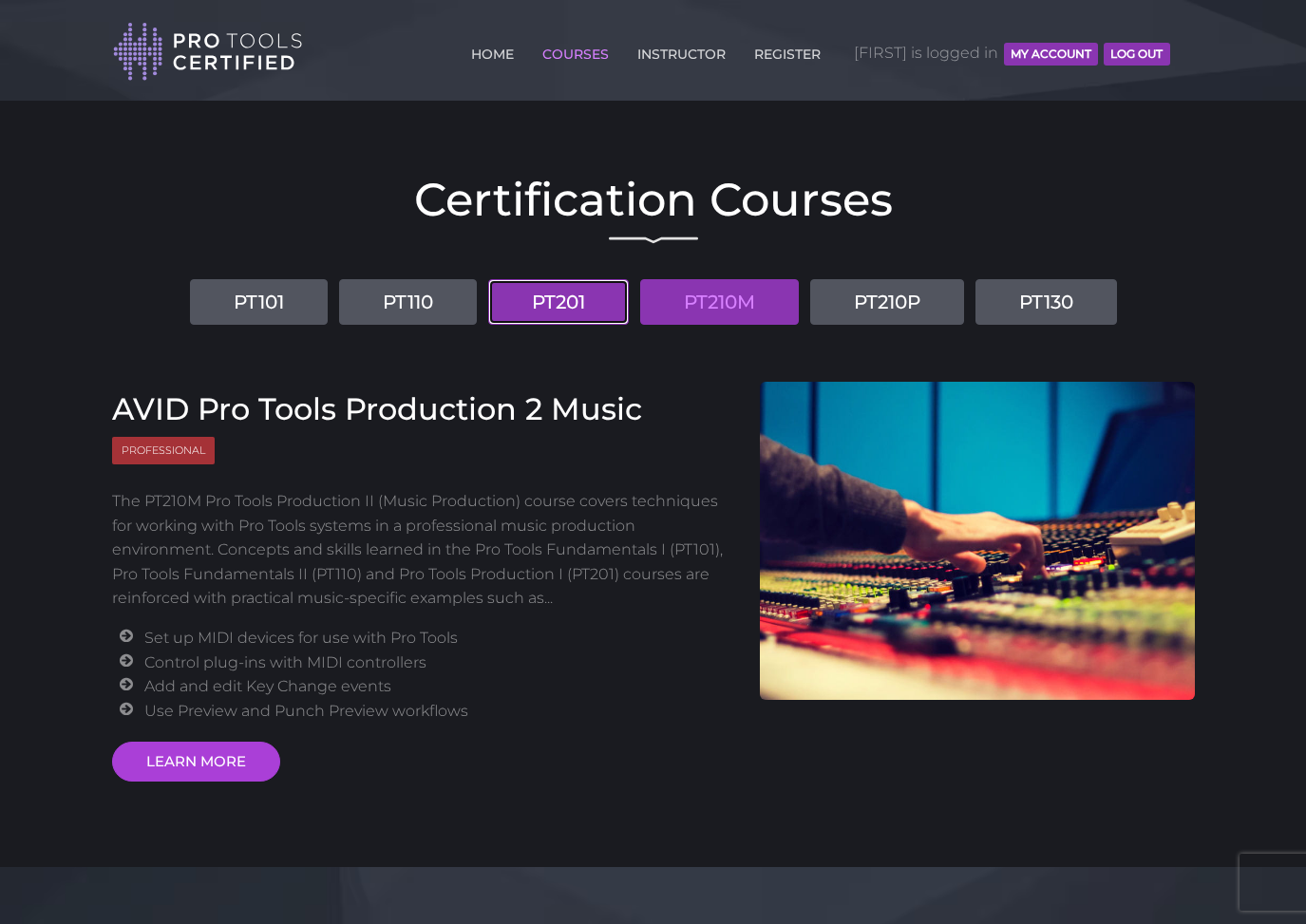 click on "PT201" at bounding box center (558, 302) 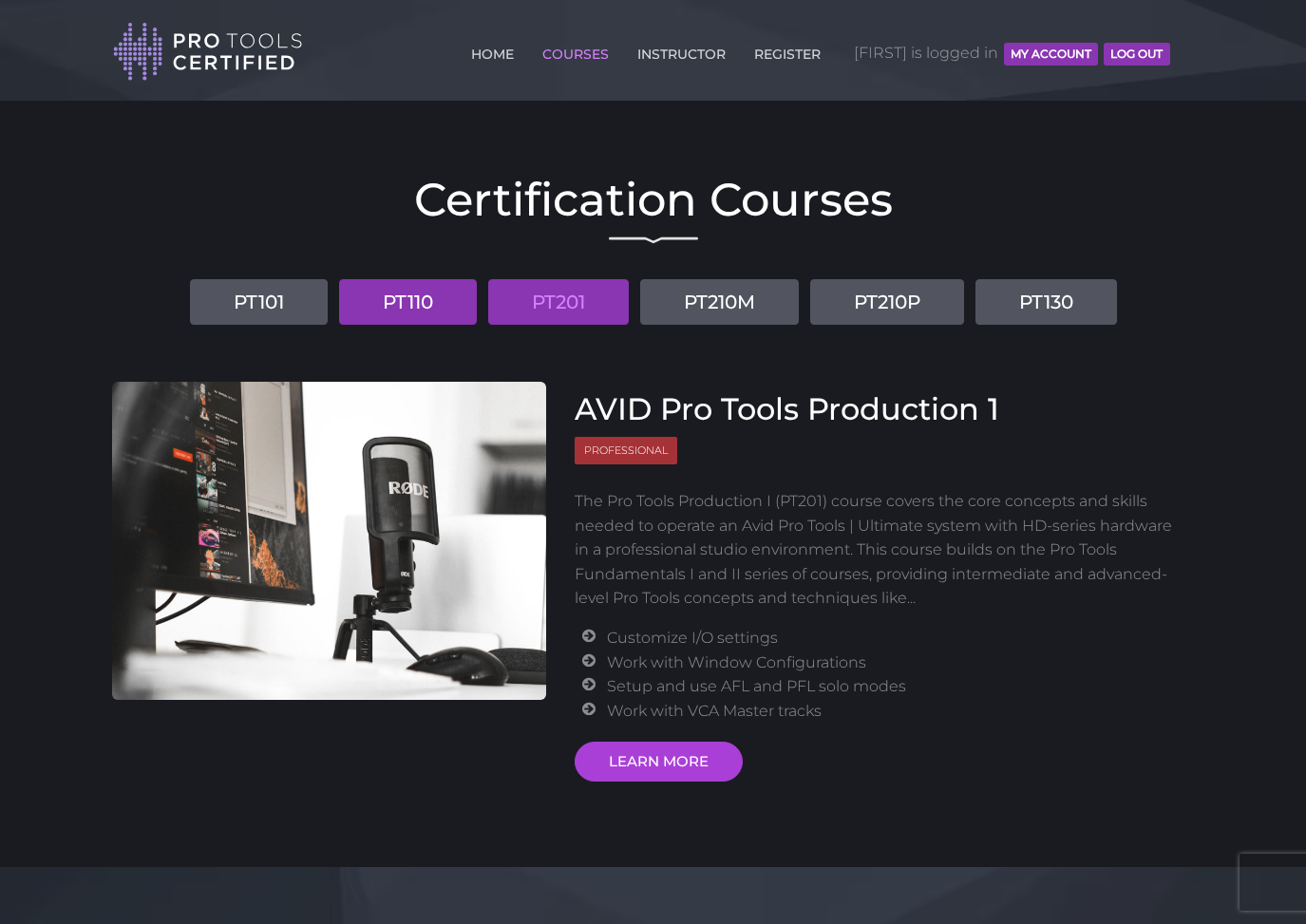 click on "PT110" at bounding box center [407, 302] 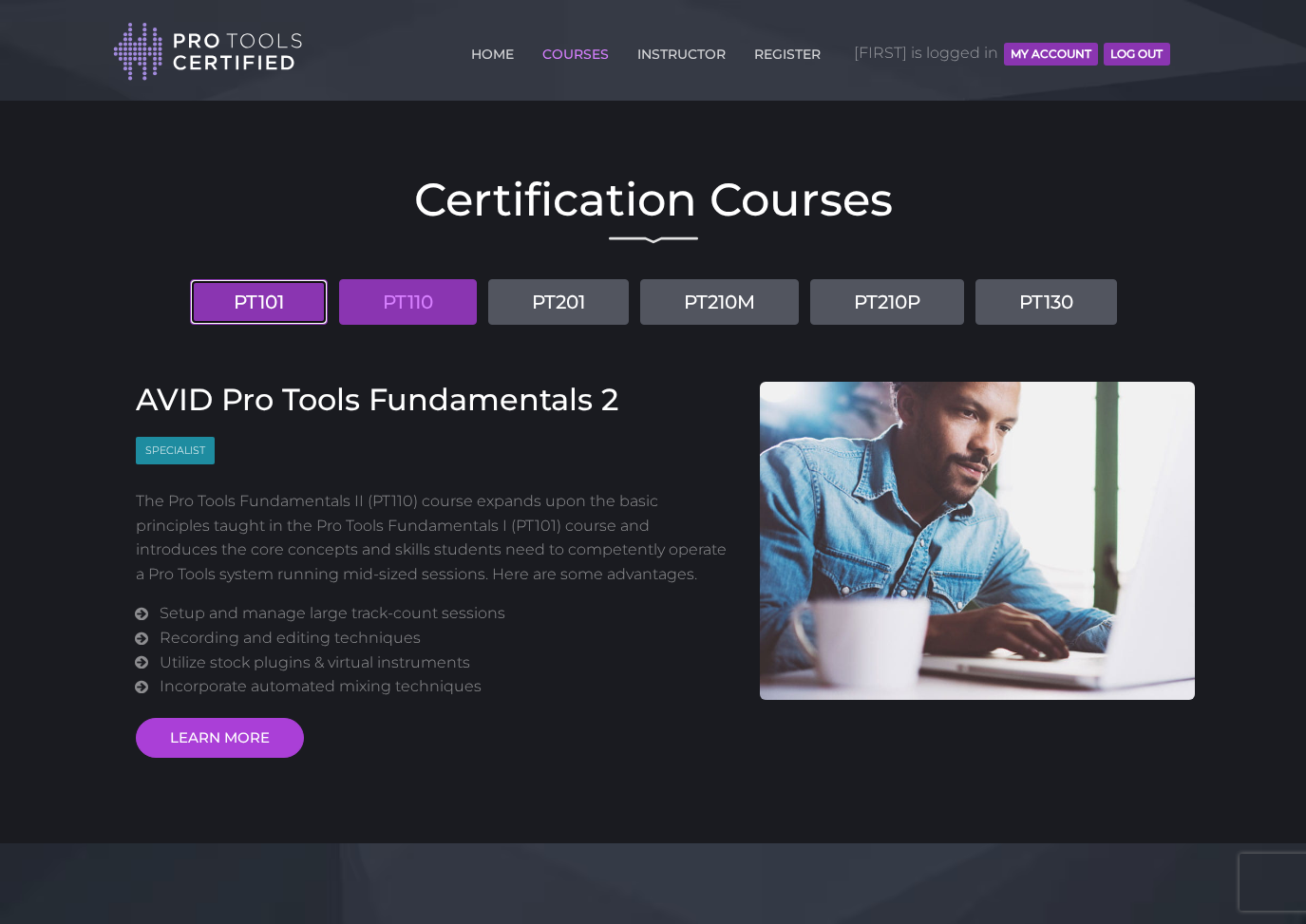 click on "PT101" at bounding box center (258, 302) 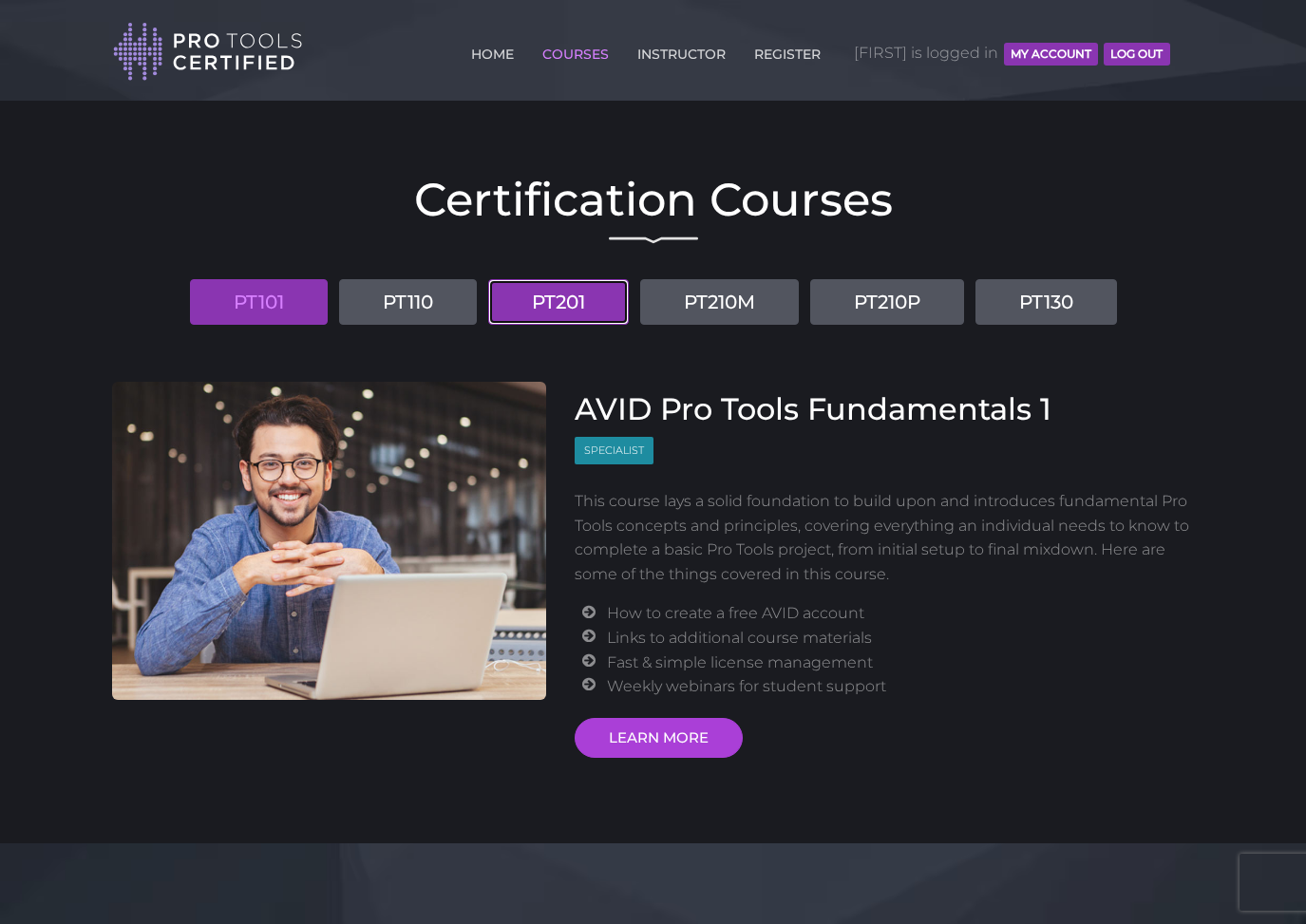 click on "PT201" at bounding box center [558, 302] 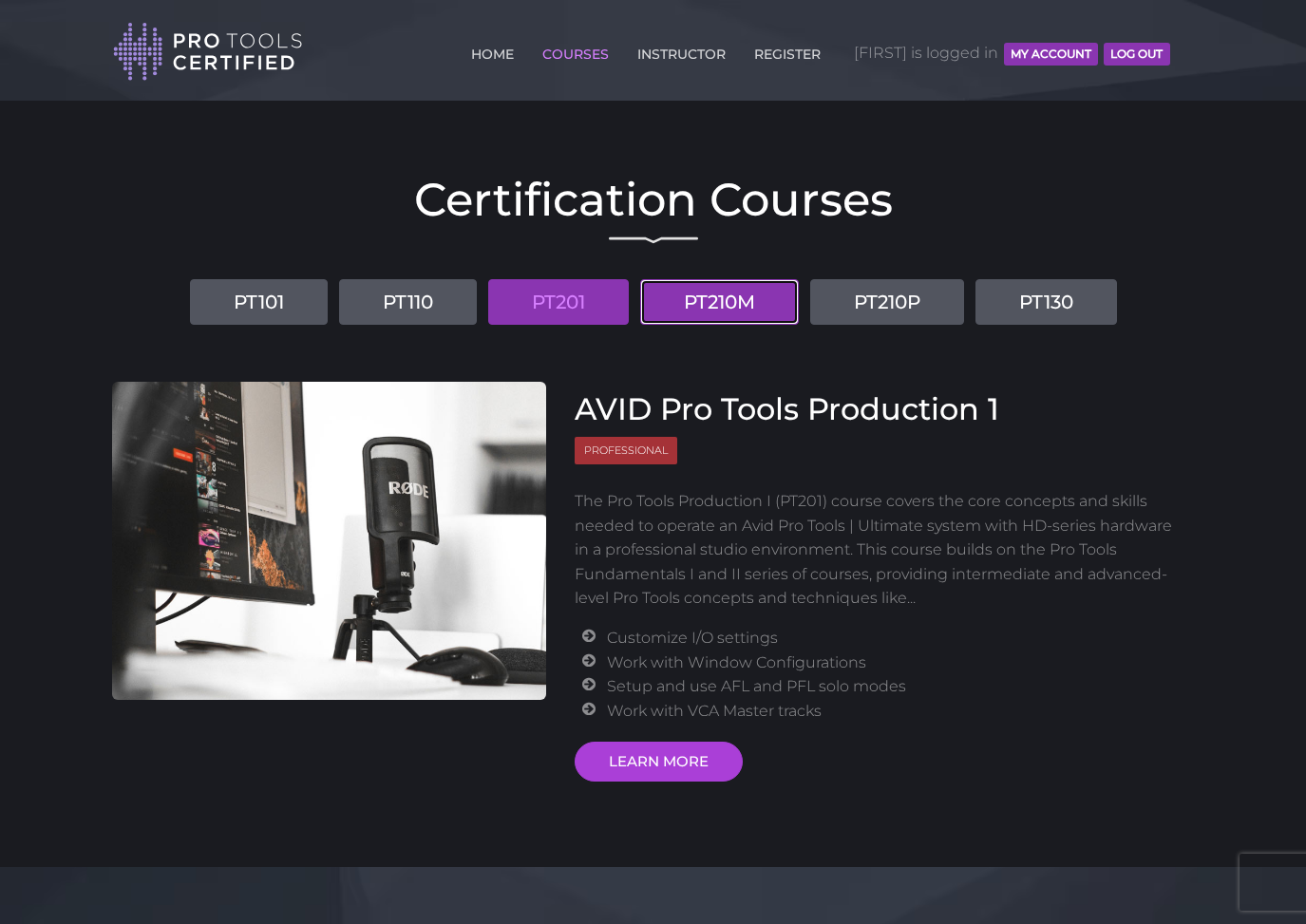 click on "PT210M" at bounding box center (719, 302) 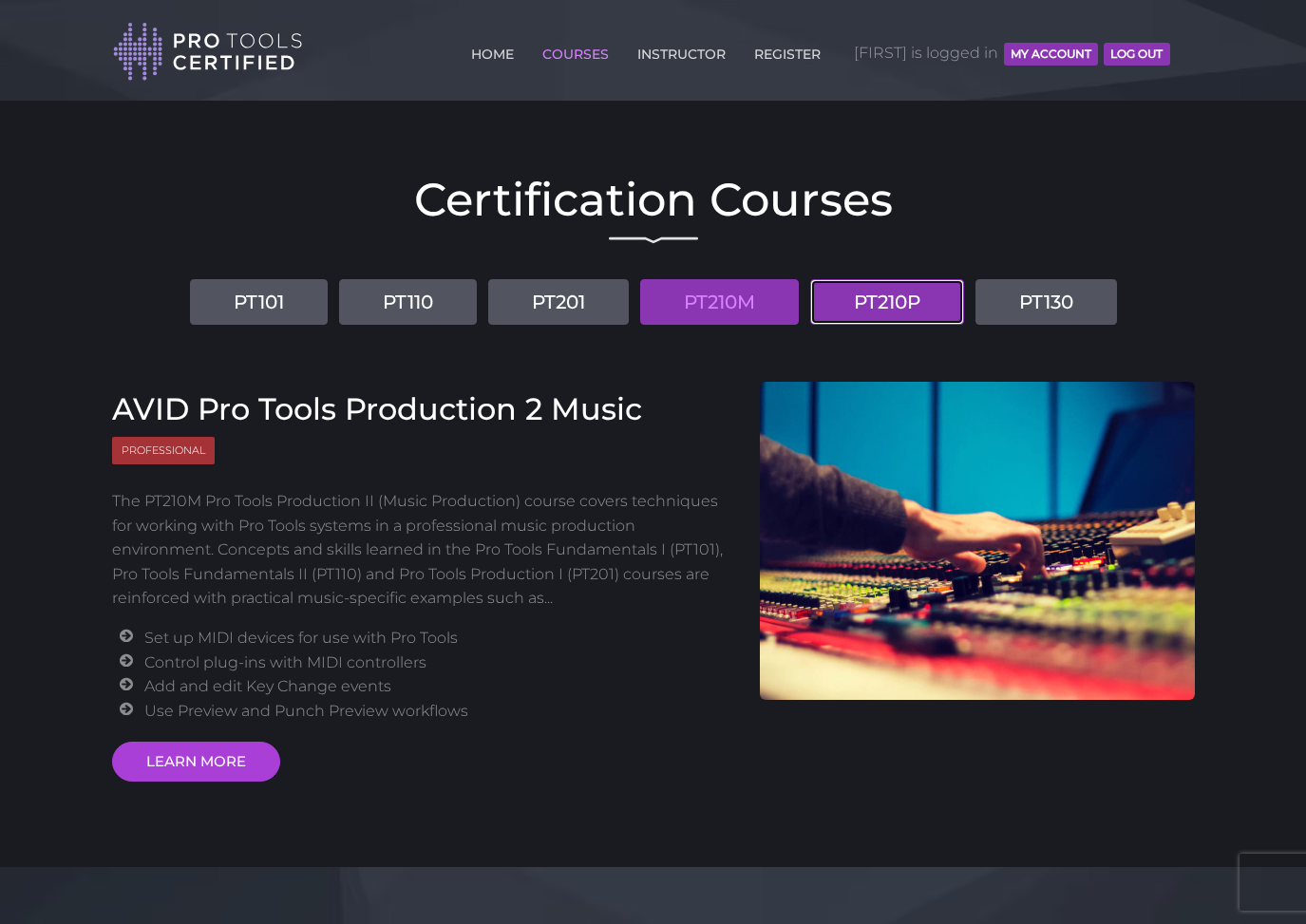 click on "PT210P" at bounding box center (887, 302) 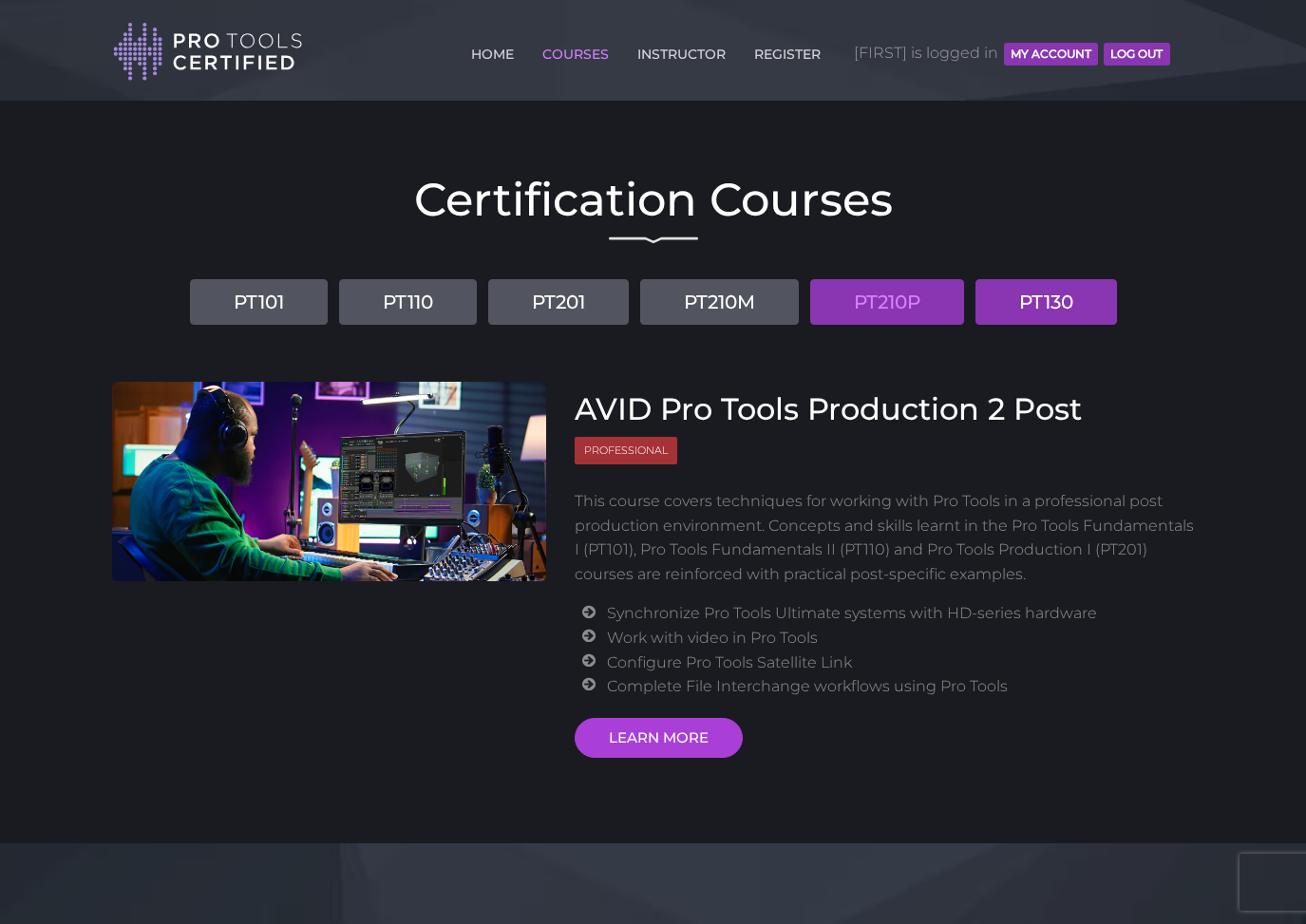 click on "PT130" at bounding box center [1046, 302] 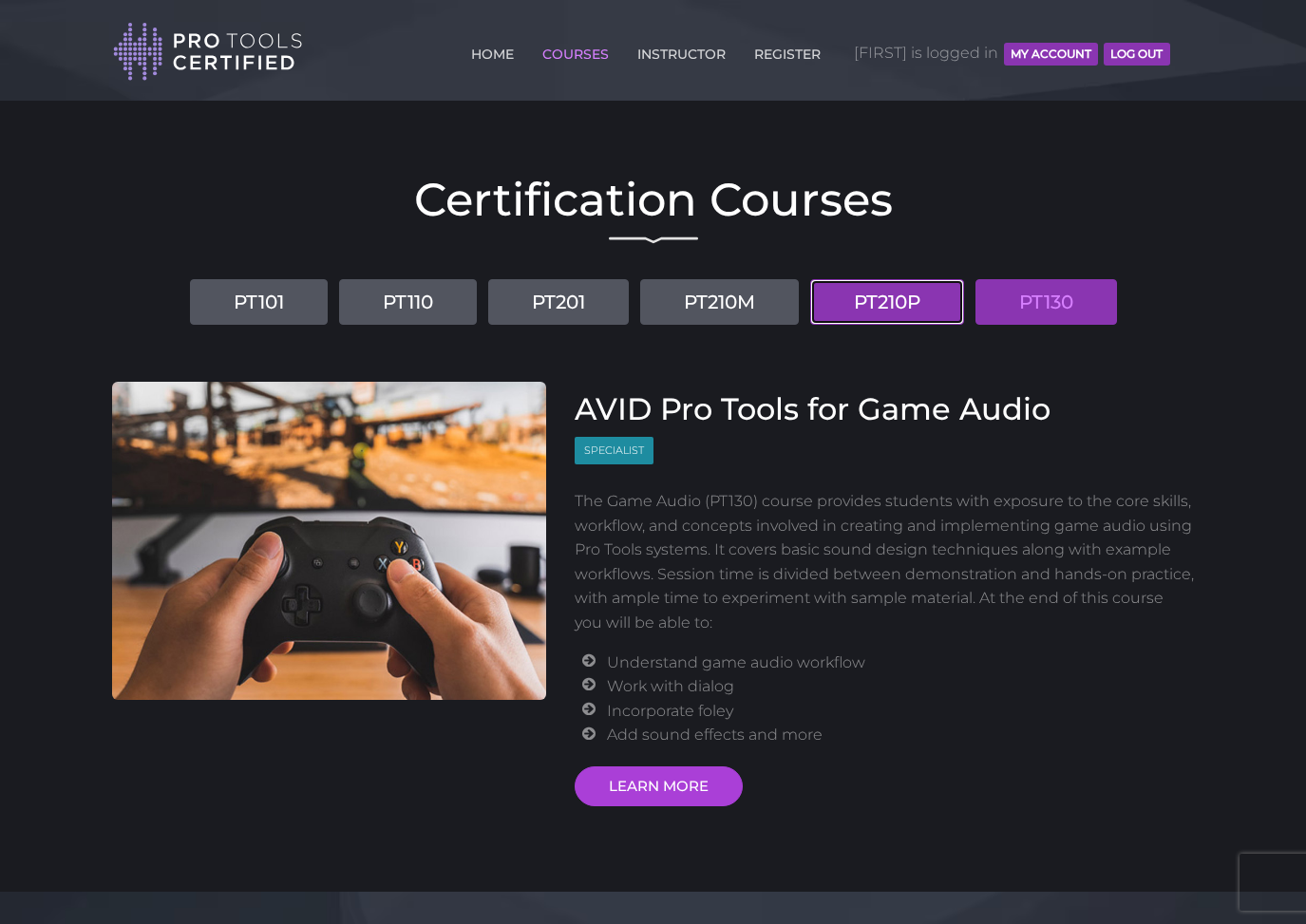 click on "PT210P" at bounding box center (887, 302) 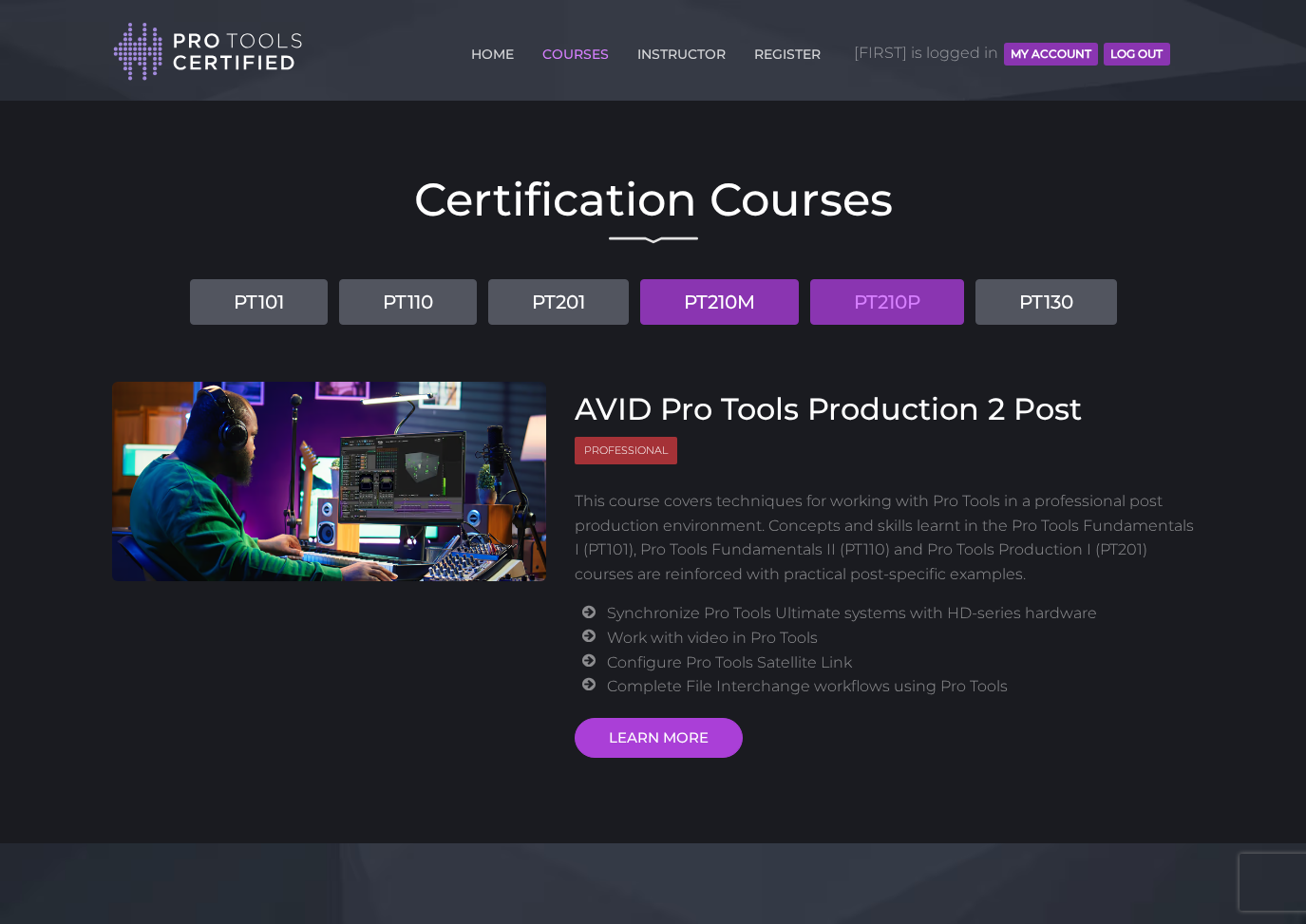 click on "PT210M" at bounding box center (719, 302) 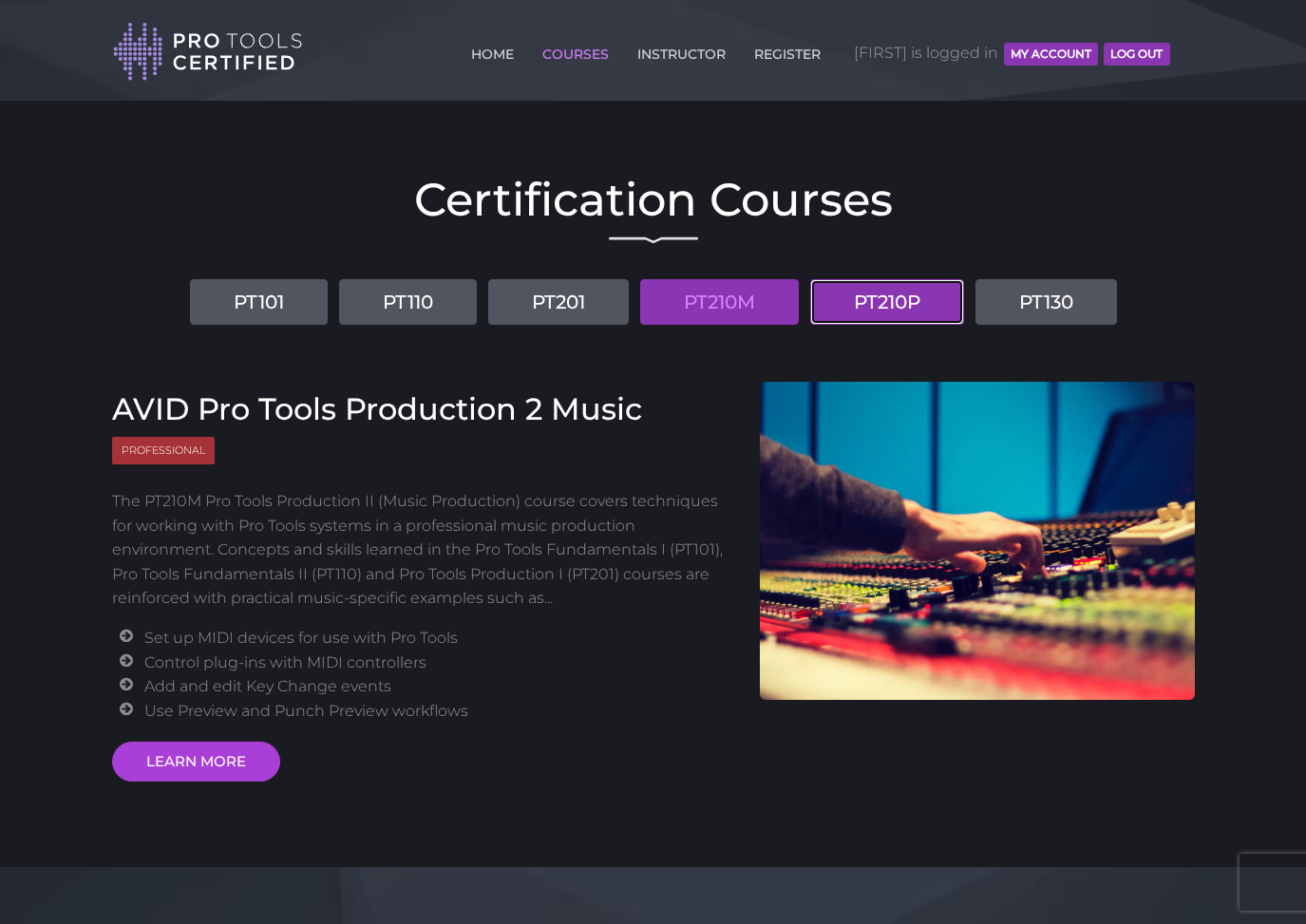 click on "PT210P" at bounding box center (887, 302) 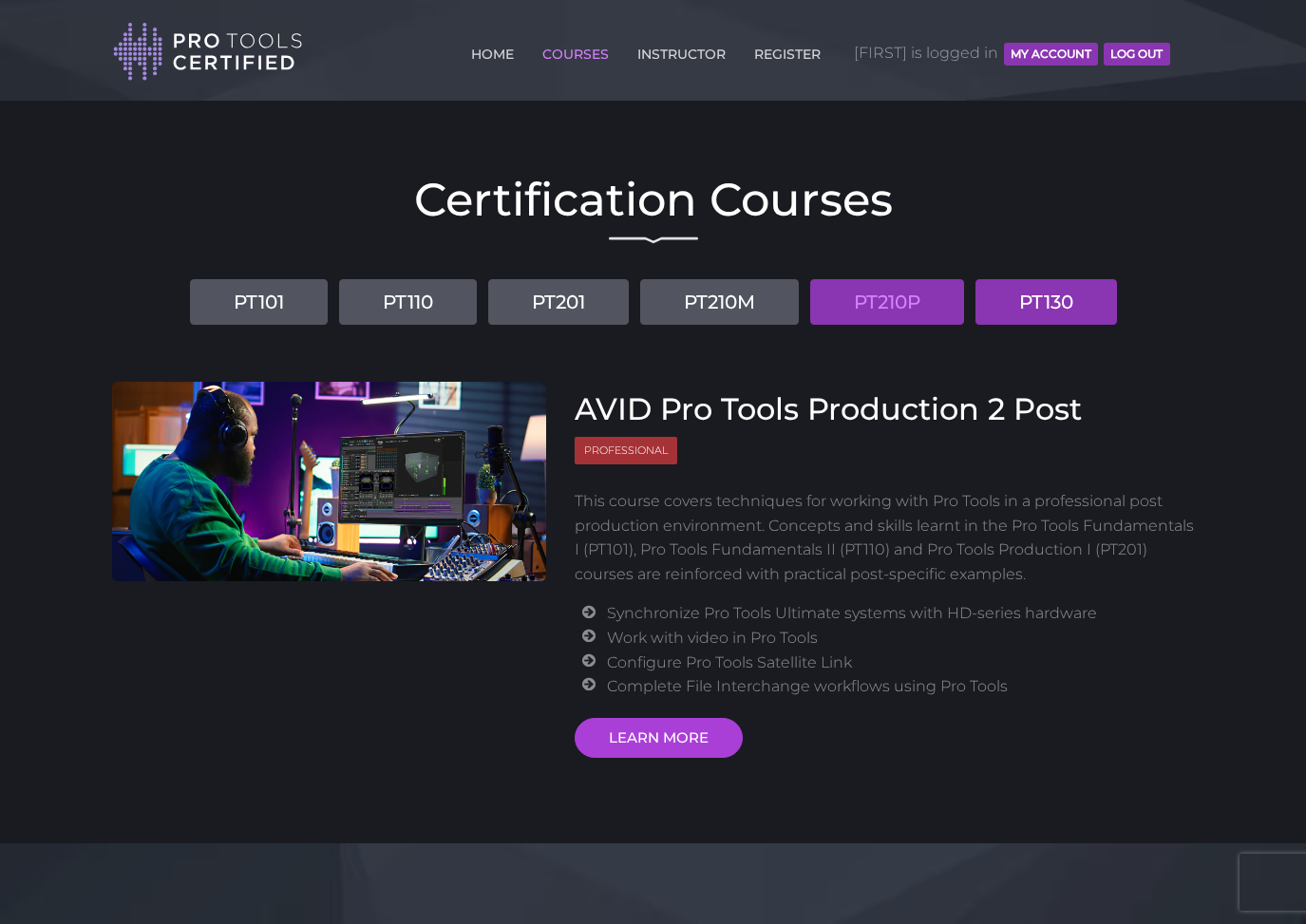 click on "PT130" at bounding box center (1046, 302) 